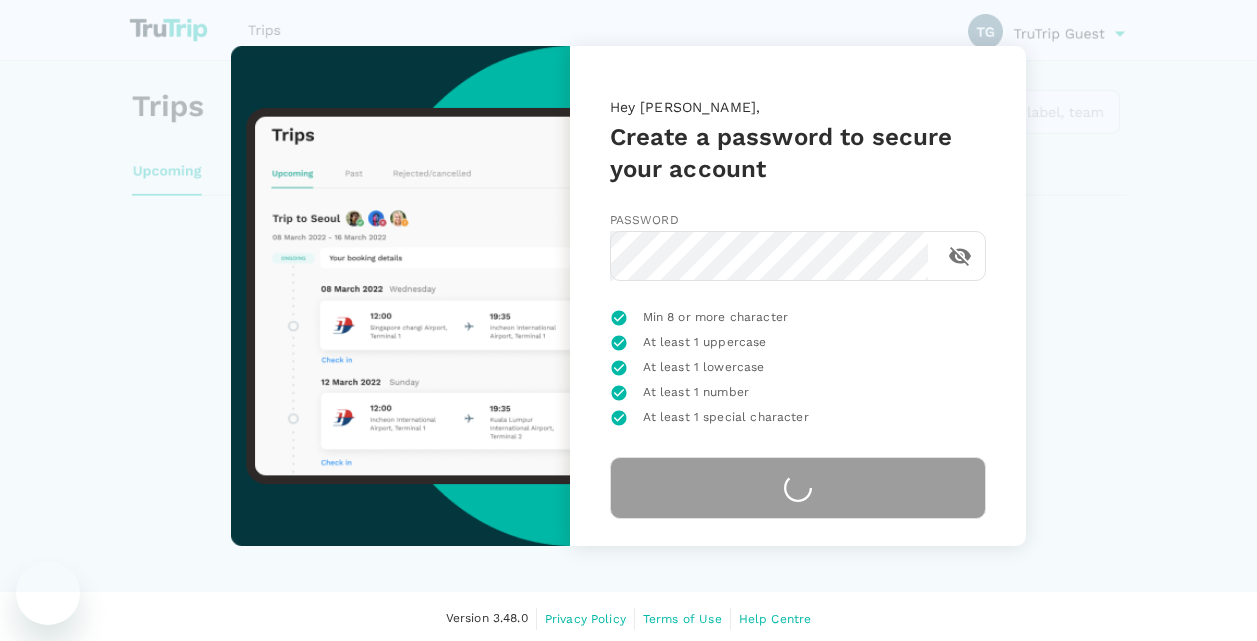 scroll, scrollTop: 0, scrollLeft: 0, axis: both 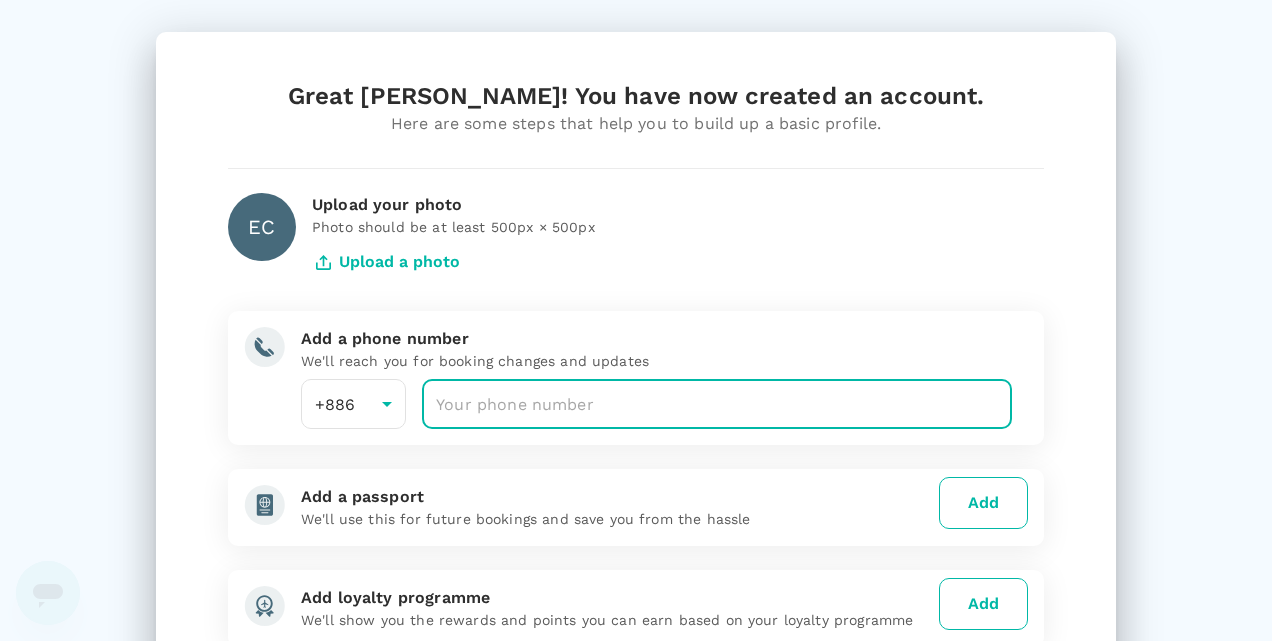 click at bounding box center [717, 404] 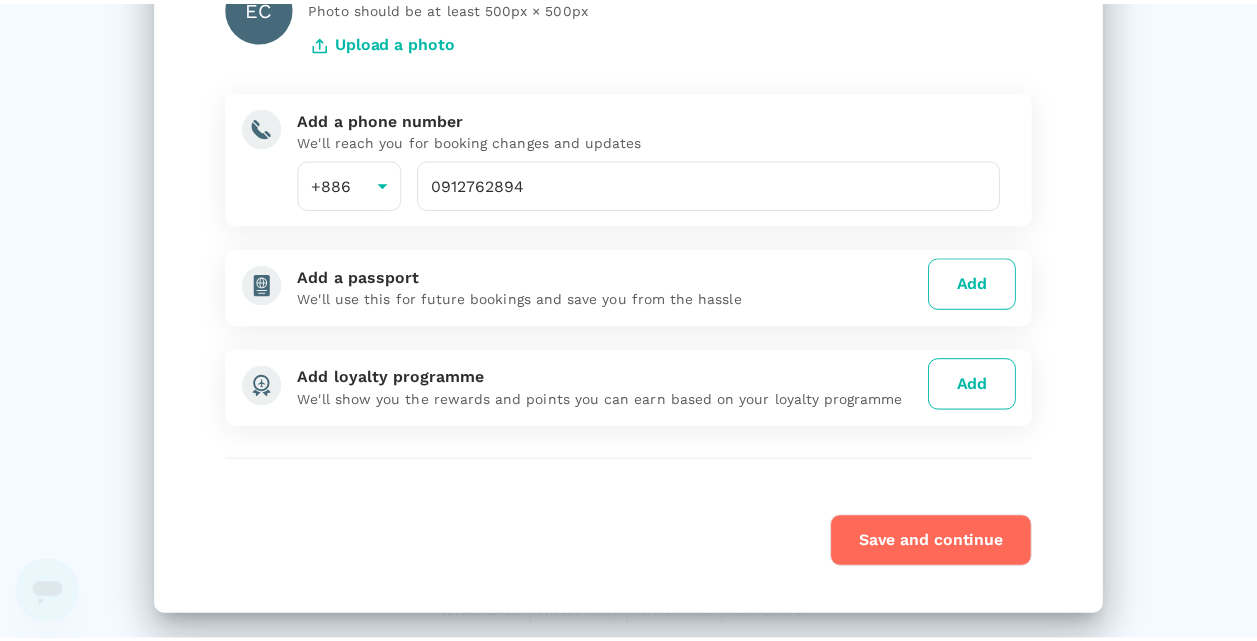 scroll, scrollTop: 226, scrollLeft: 0, axis: vertical 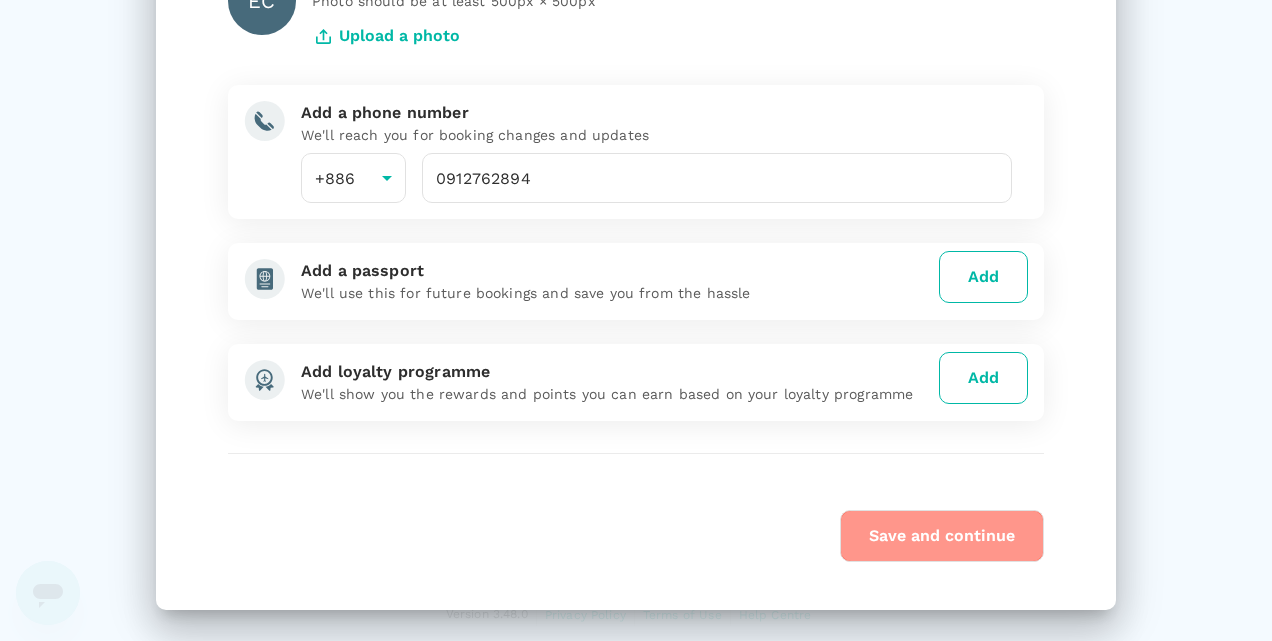 click on "Save and continue" at bounding box center (942, 536) 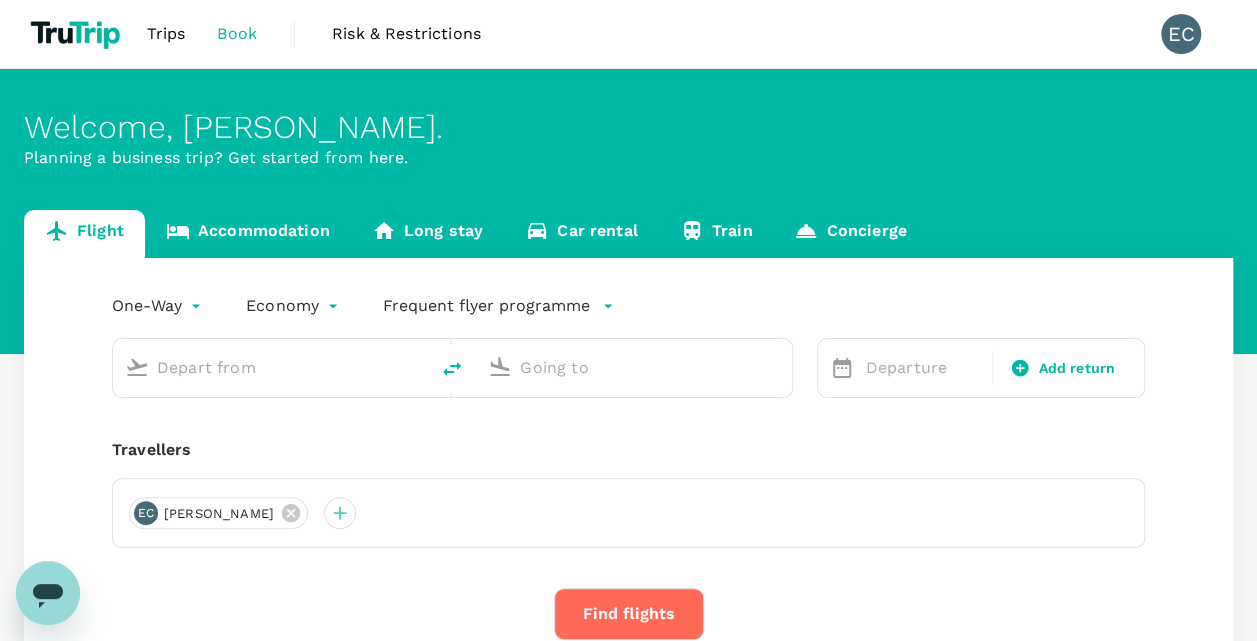 click on "Welcome , [PERSON_NAME] . Planning a business trip? Get started from here." at bounding box center [628, 211] 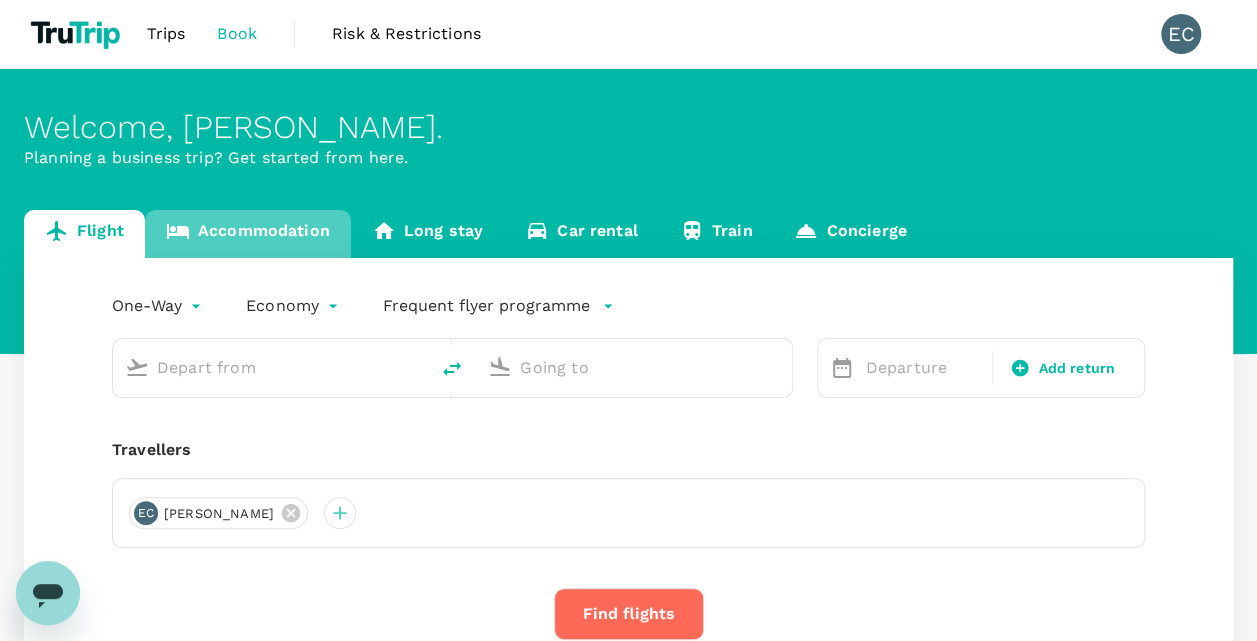 click on "Accommodation" at bounding box center [248, 234] 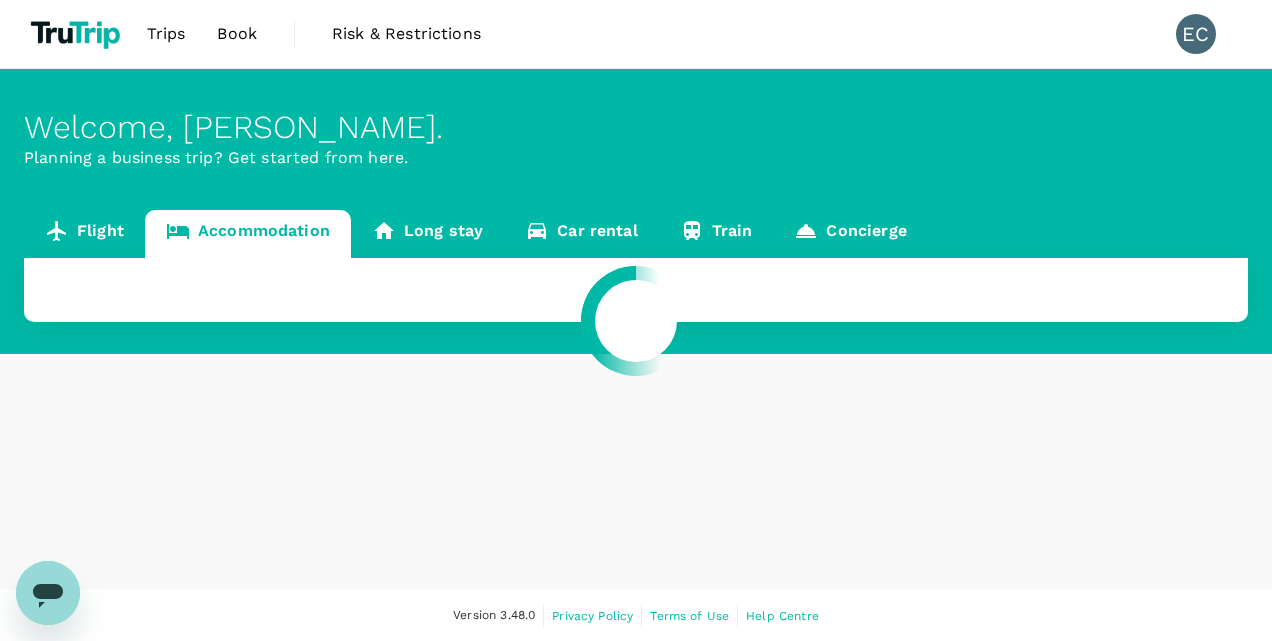 click at bounding box center (636, 320) 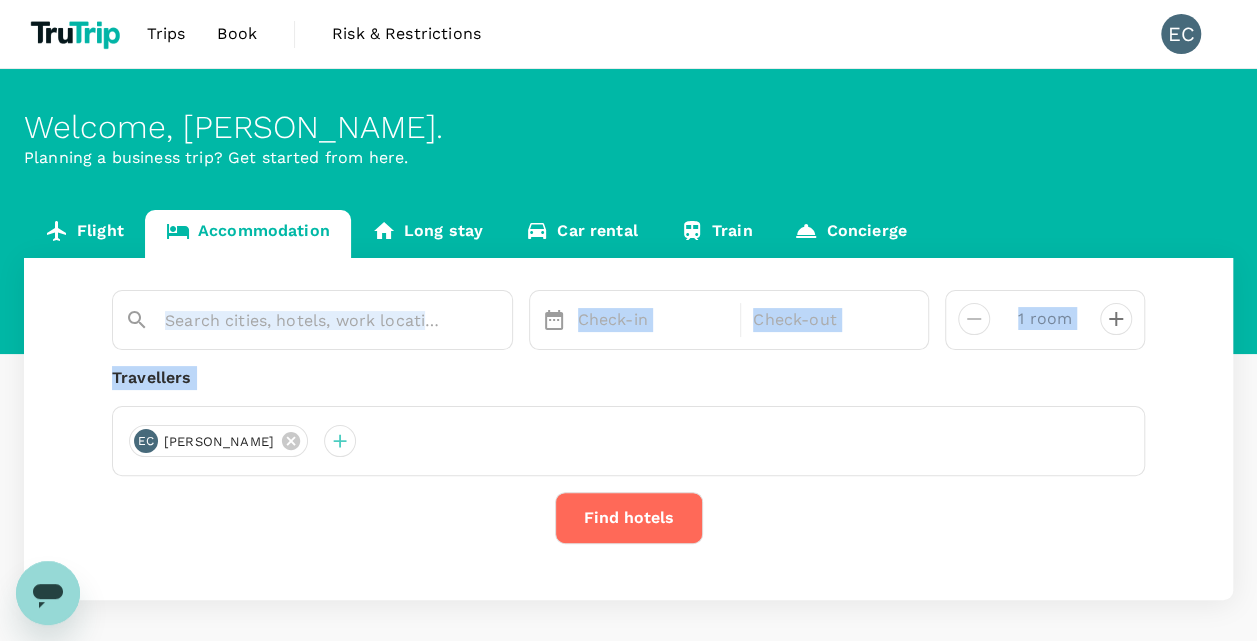 click at bounding box center [312, 320] 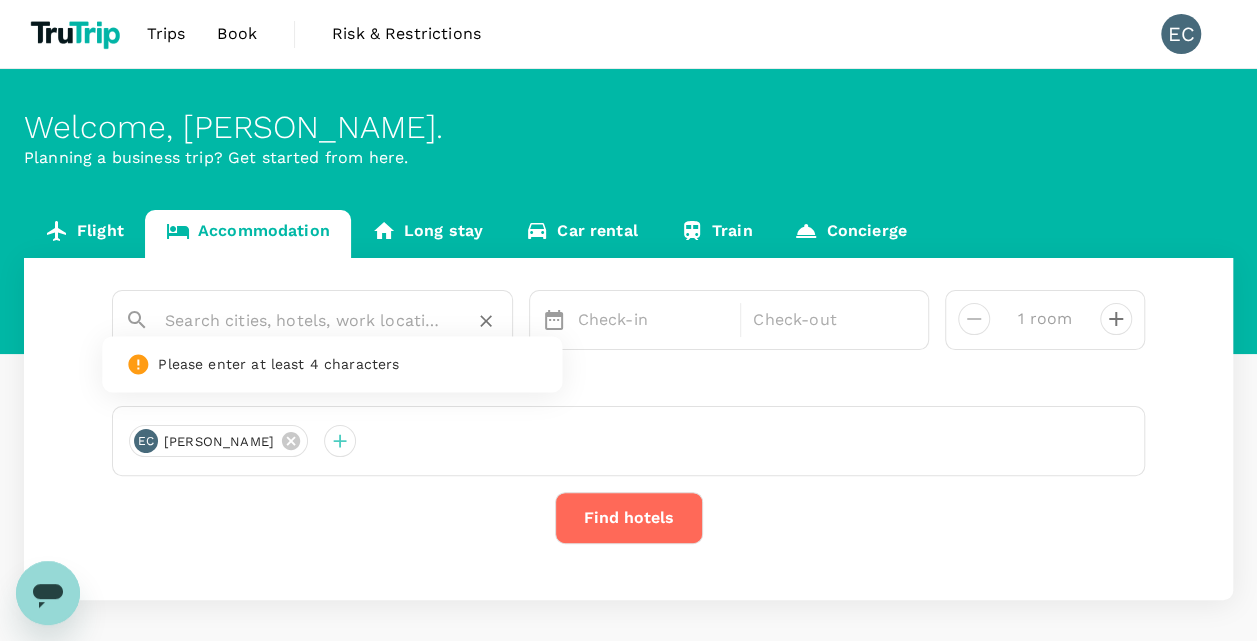 click at bounding box center [304, 320] 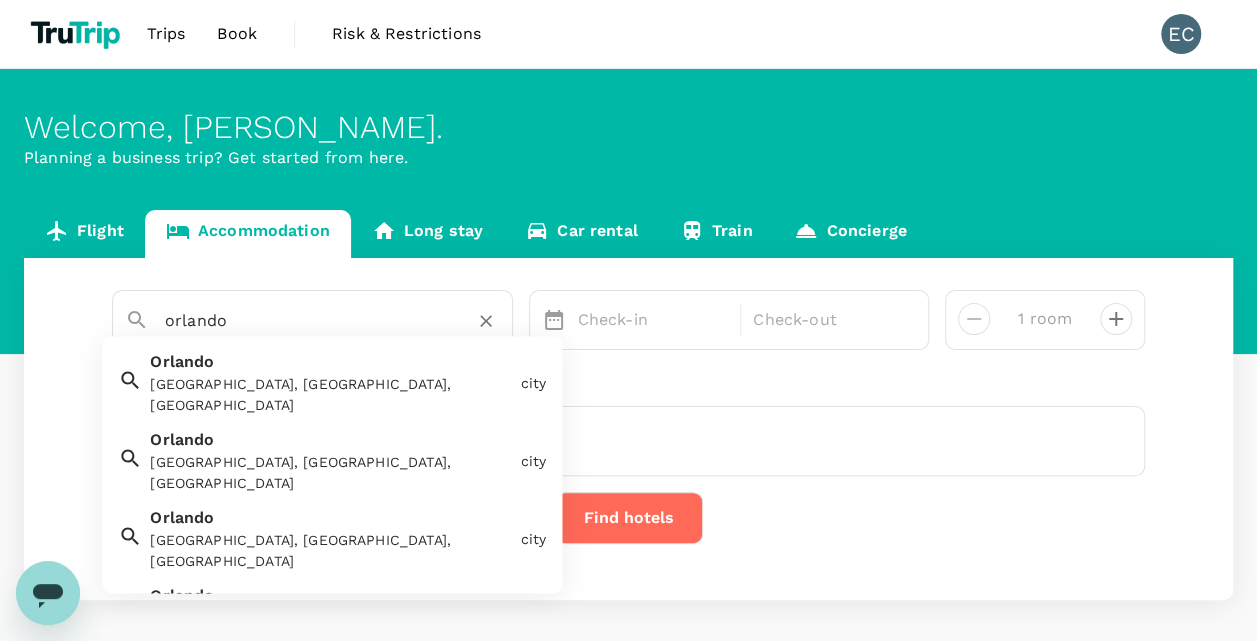type on "orlando" 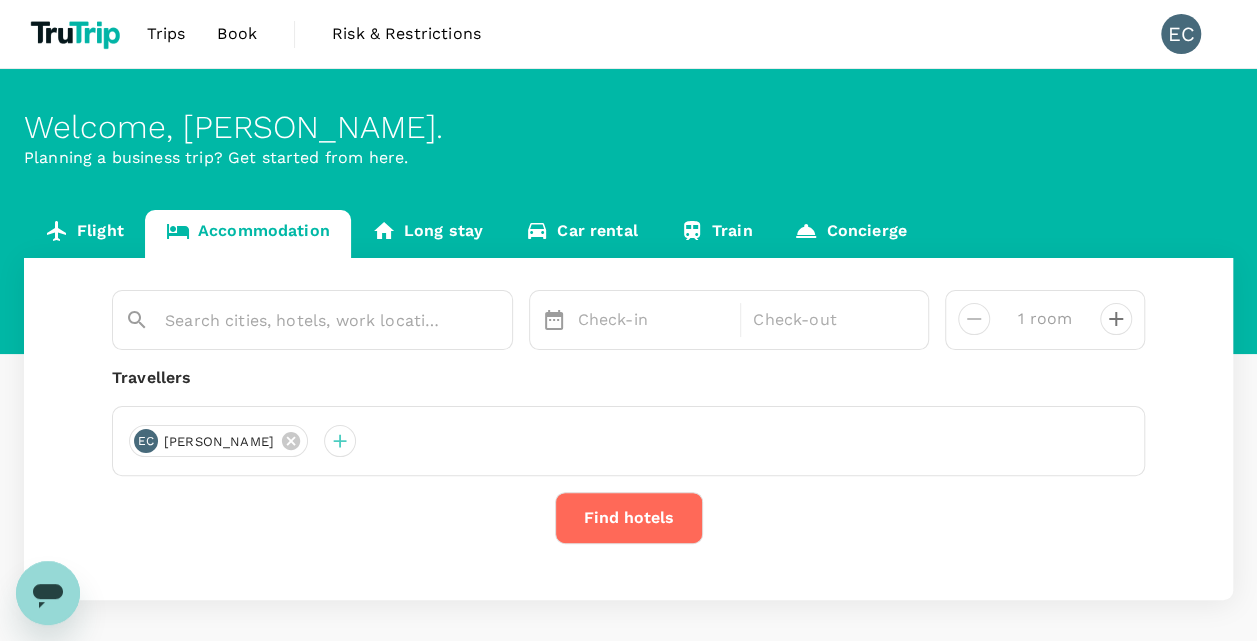 click on "Travellers" at bounding box center [628, 378] 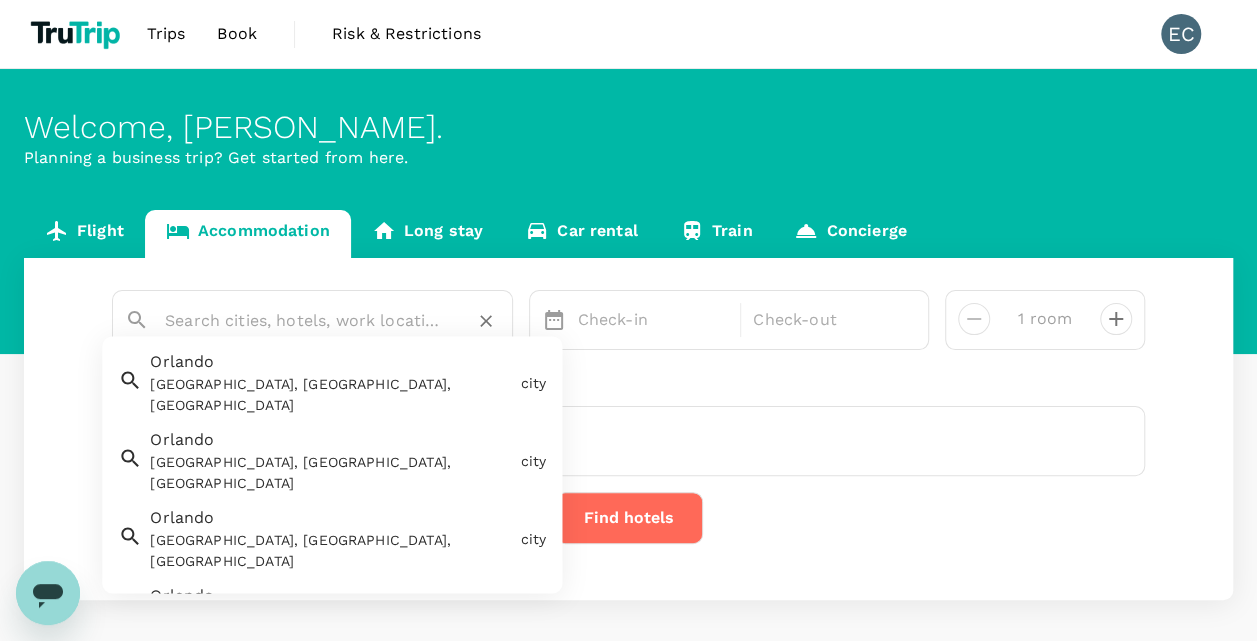 click at bounding box center (304, 320) 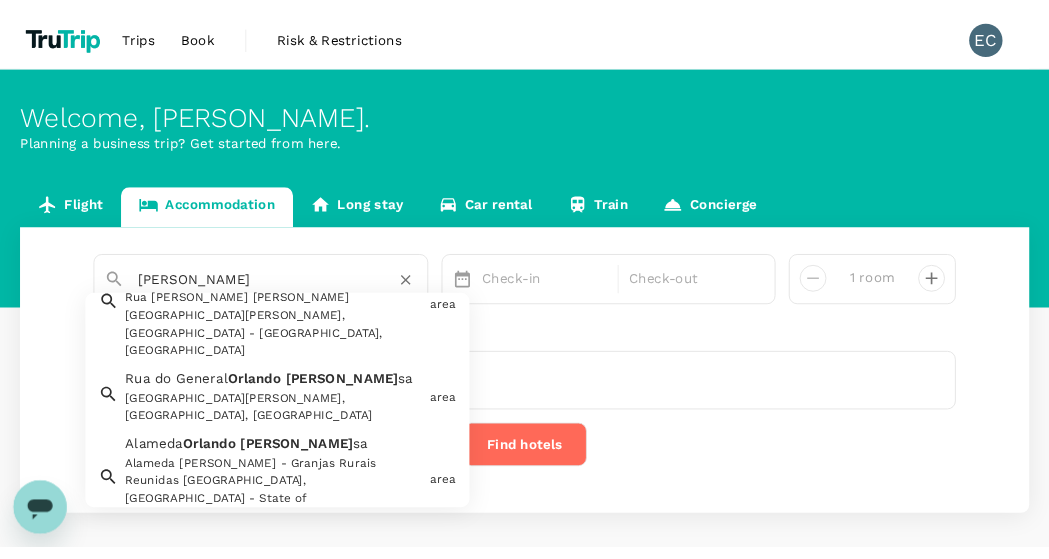scroll, scrollTop: 224, scrollLeft: 0, axis: vertical 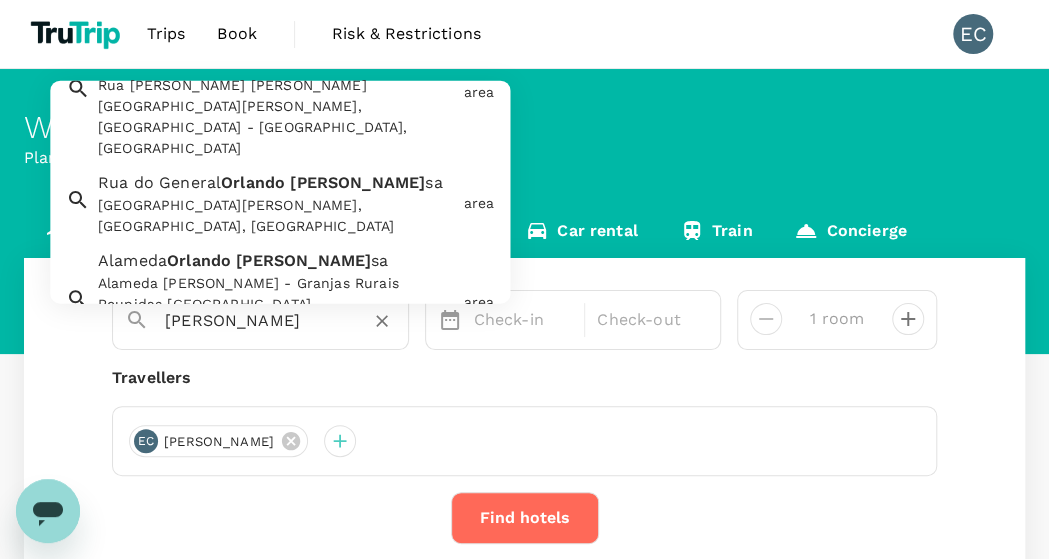 type on "[PERSON_NAME]" 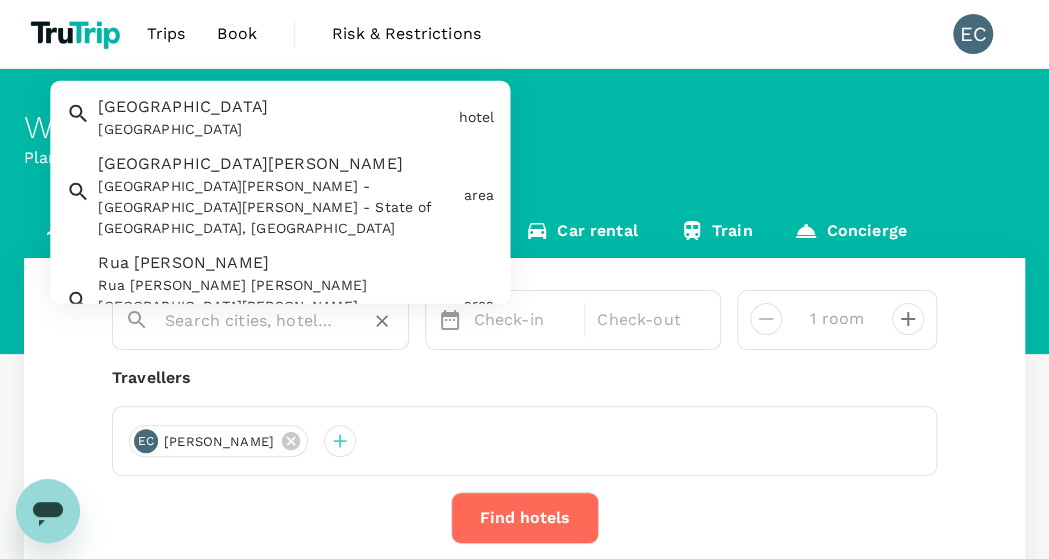 click at bounding box center (252, 320) 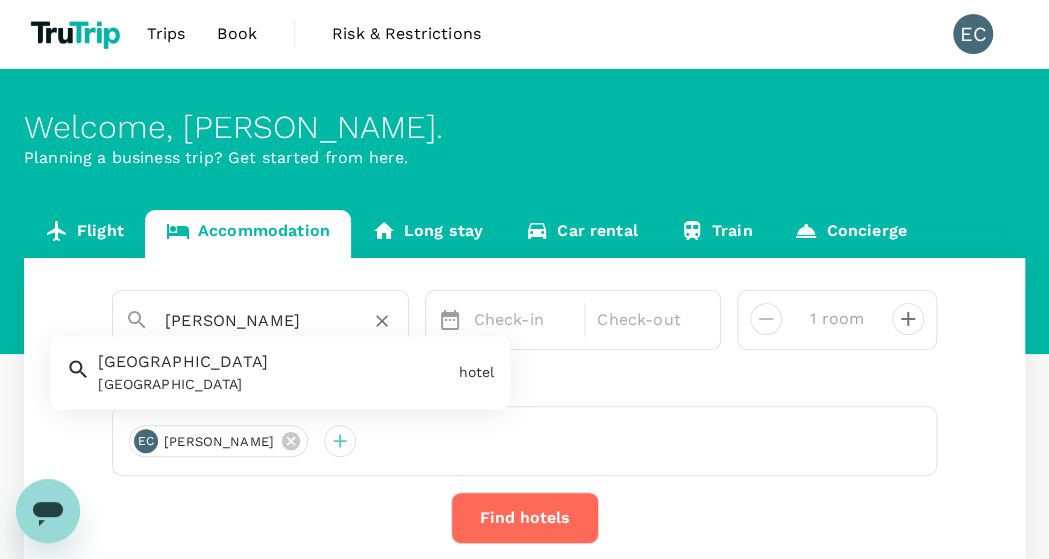 scroll, scrollTop: 0, scrollLeft: 0, axis: both 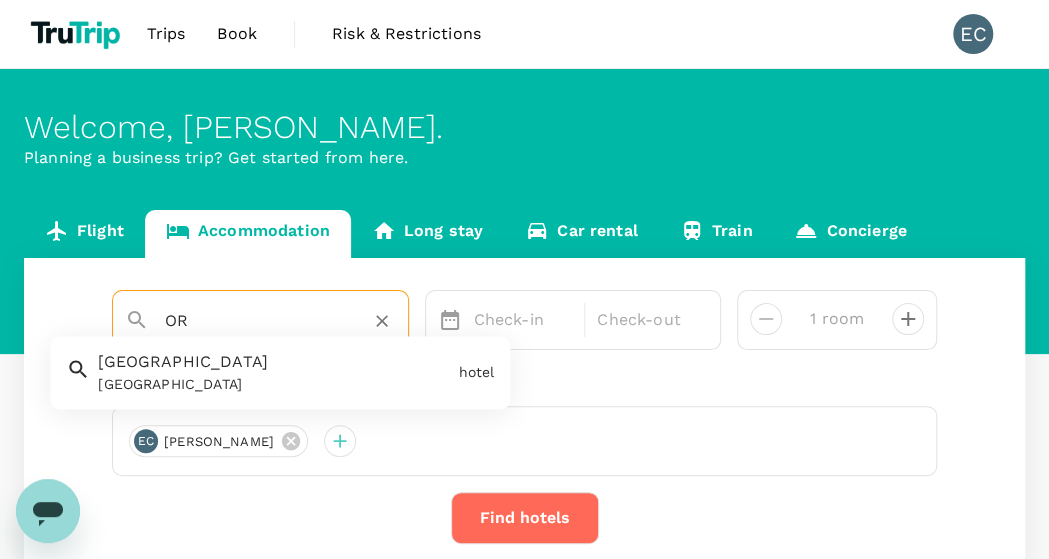 type on "O" 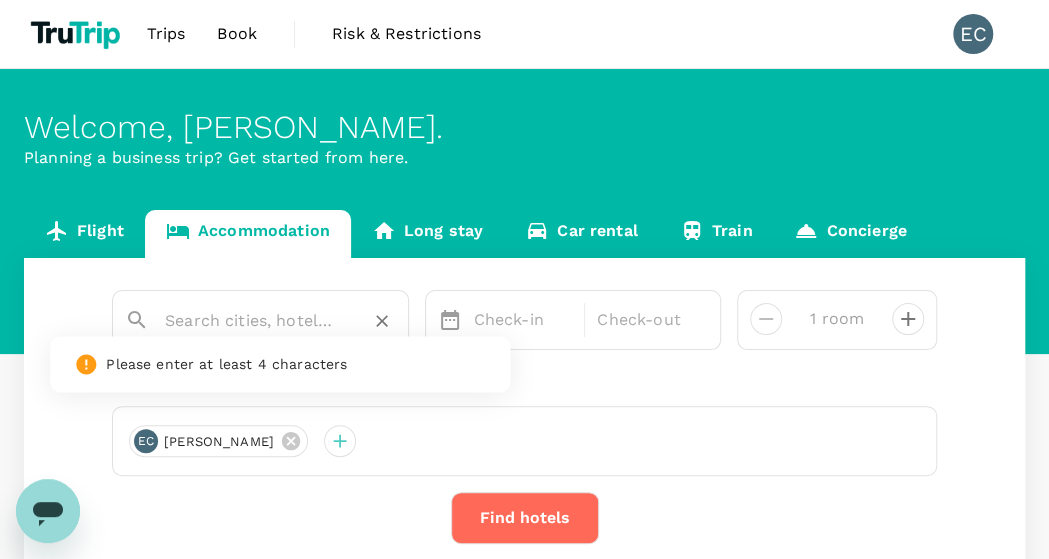 paste on "[PERSON_NAME] [PERSON_NAME]" 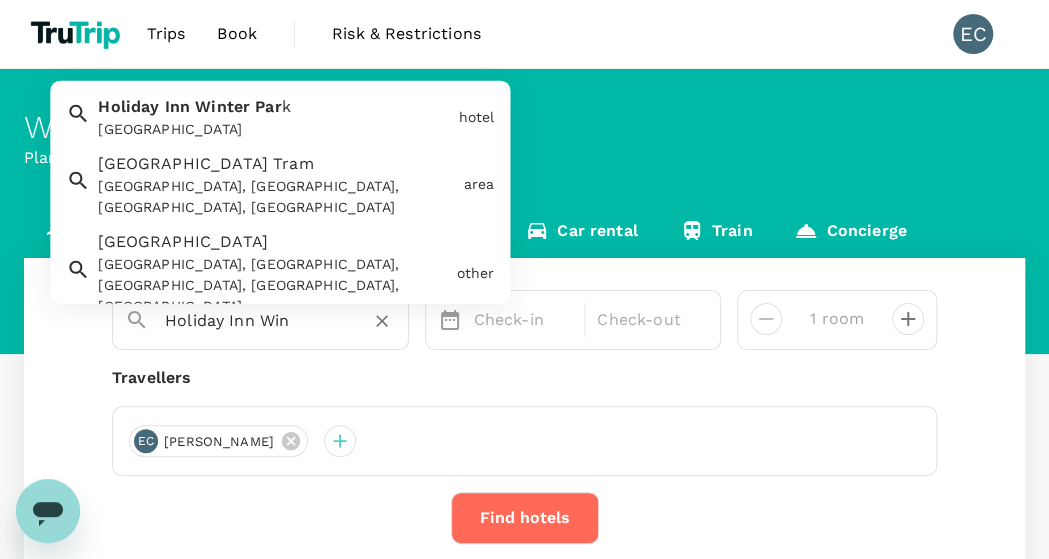 scroll, scrollTop: 0, scrollLeft: 0, axis: both 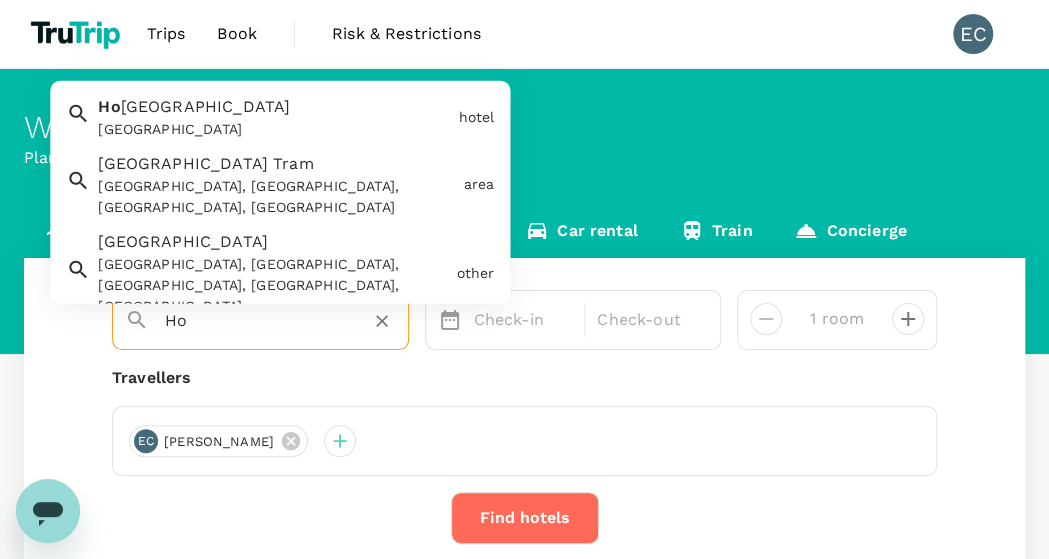 type on "H" 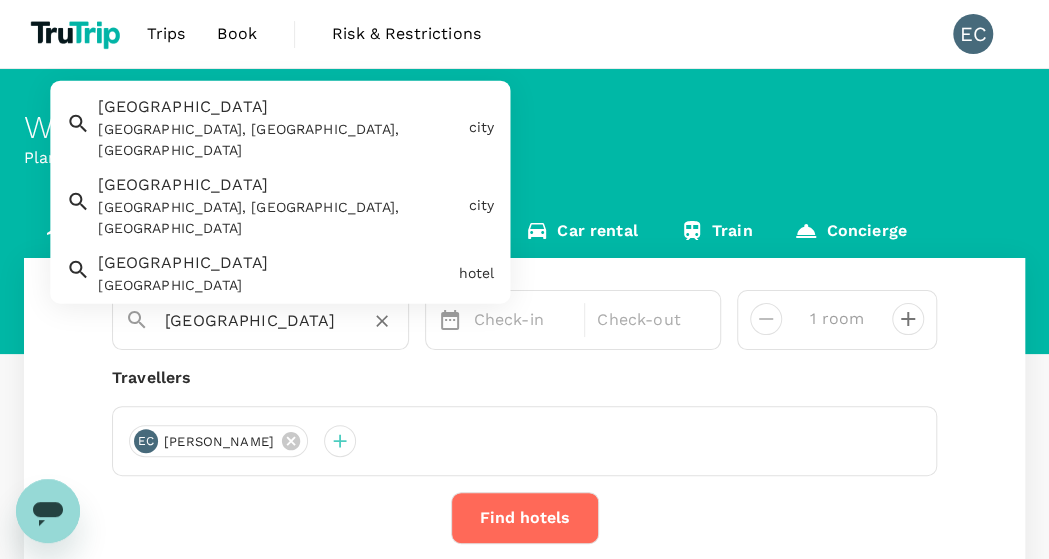 type on "[GEOGRAPHIC_DATA]" 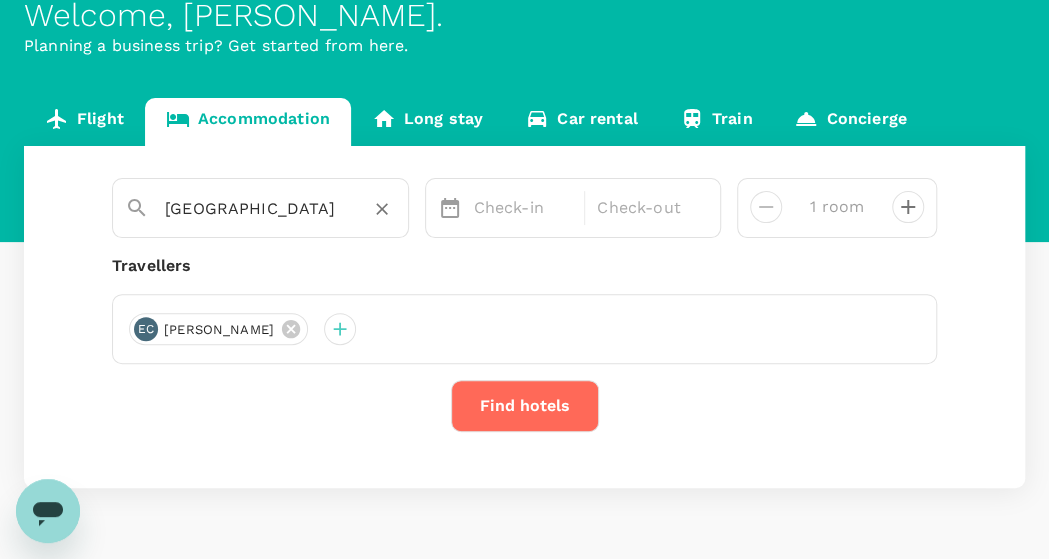 scroll, scrollTop: 106, scrollLeft: 0, axis: vertical 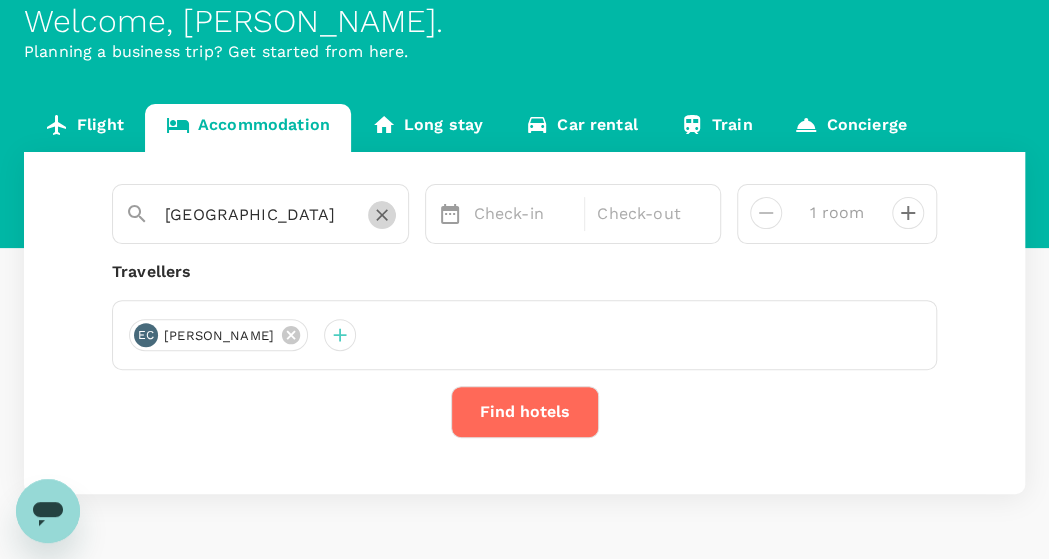 click 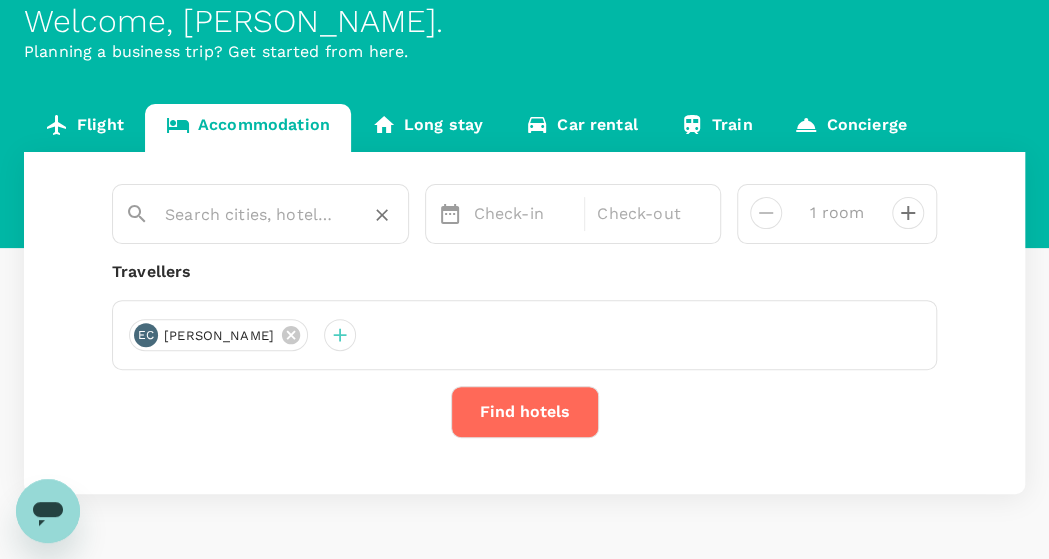 click at bounding box center [252, 214] 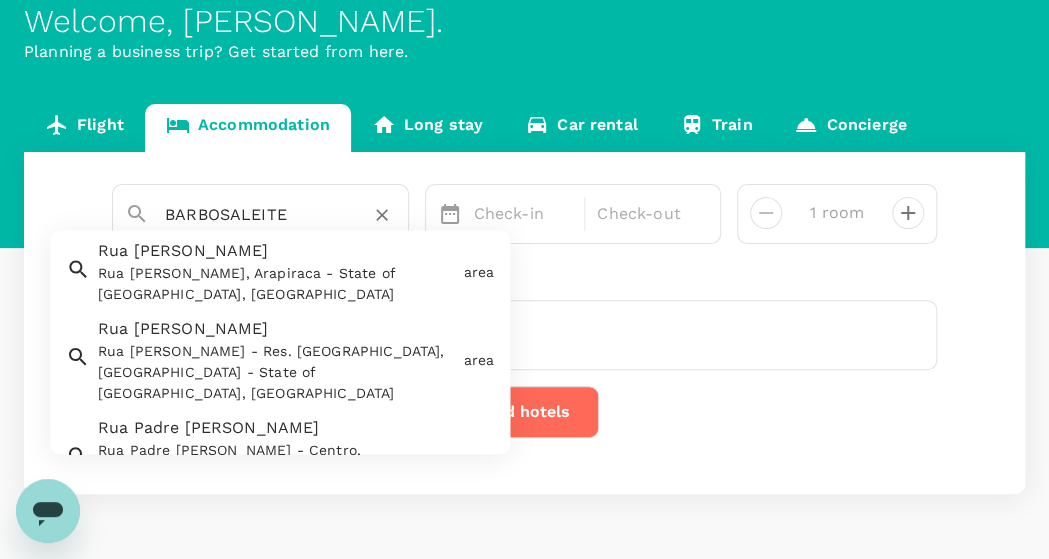 scroll, scrollTop: 196, scrollLeft: 0, axis: vertical 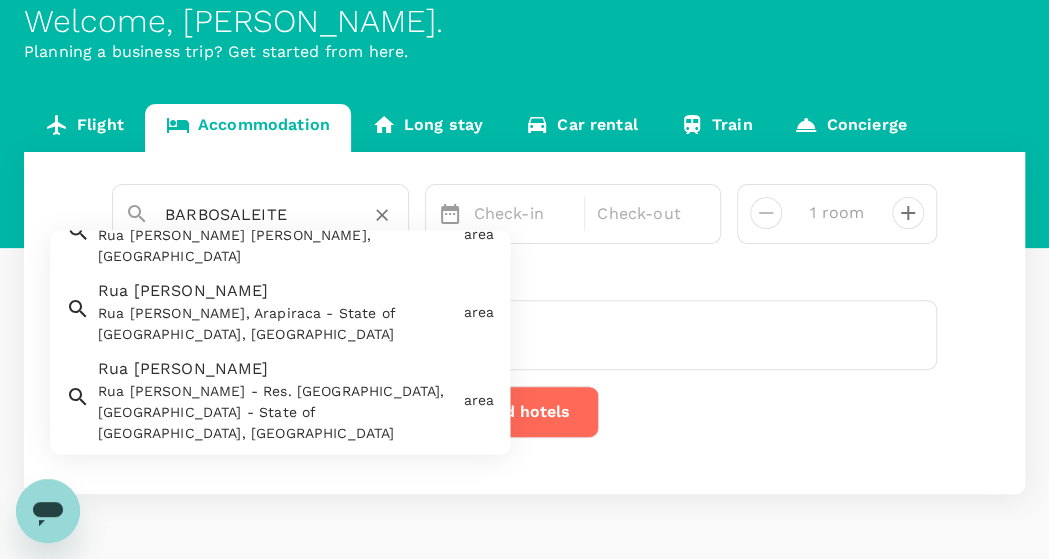 type on "BARBOSALEITE" 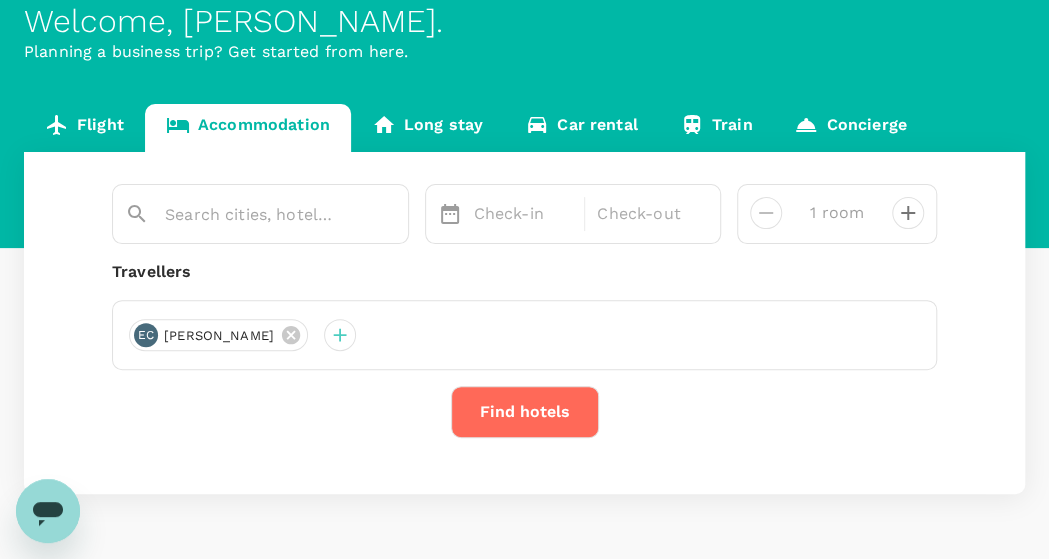 click on "Check-in Check-out 1 room Travellers   EC [PERSON_NAME] Find hotels" at bounding box center (524, 323) 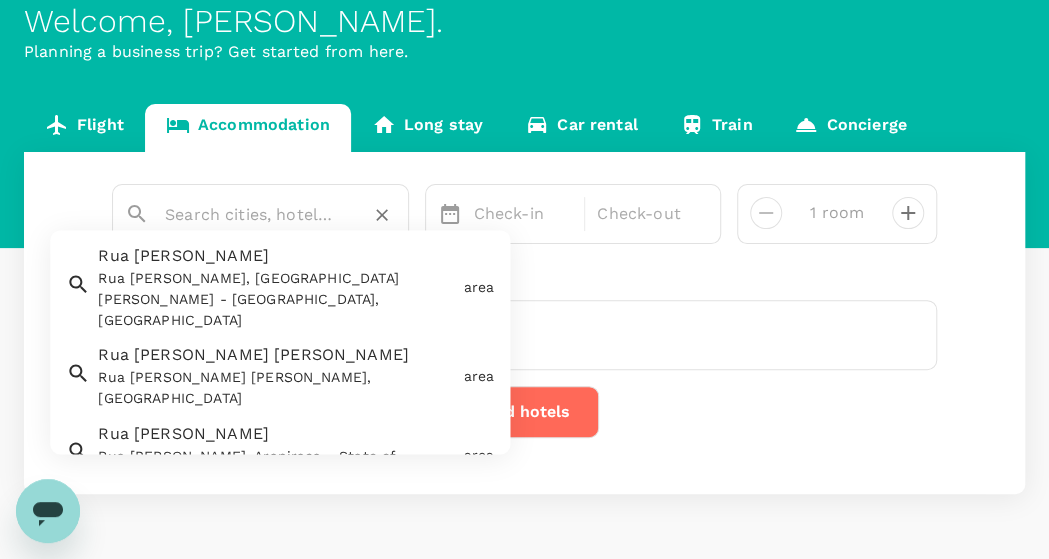 click at bounding box center [252, 214] 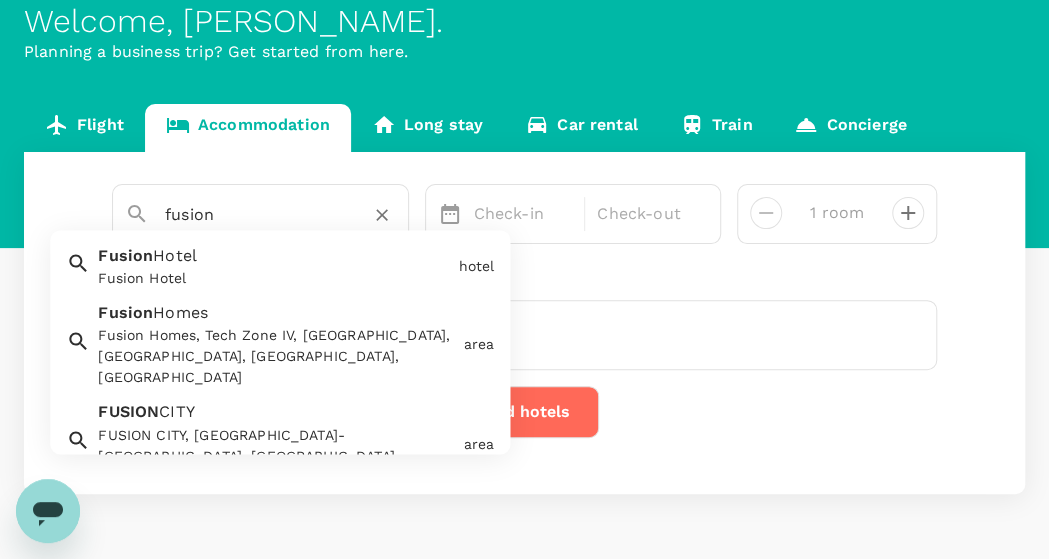 type on "fusion" 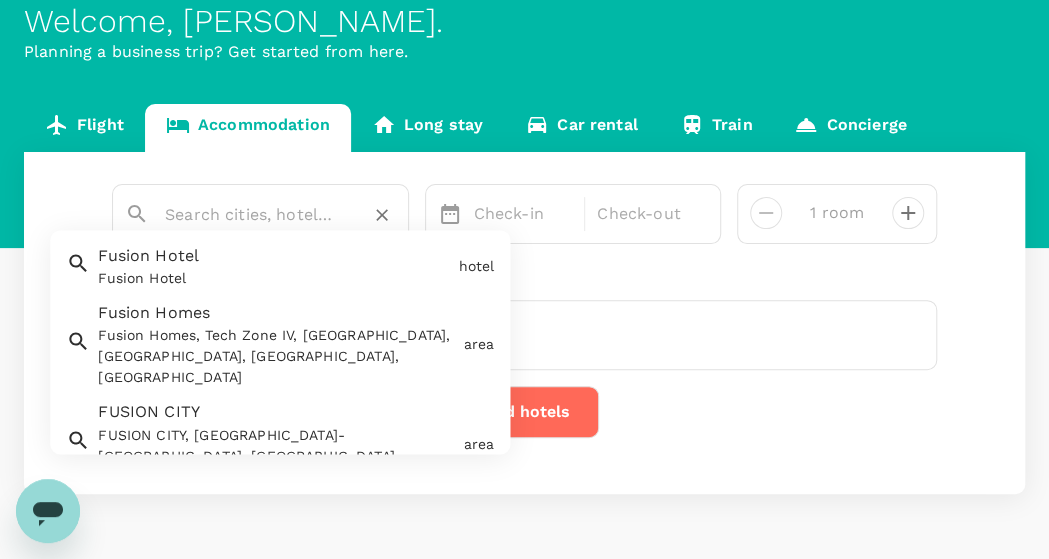 click at bounding box center (252, 214) 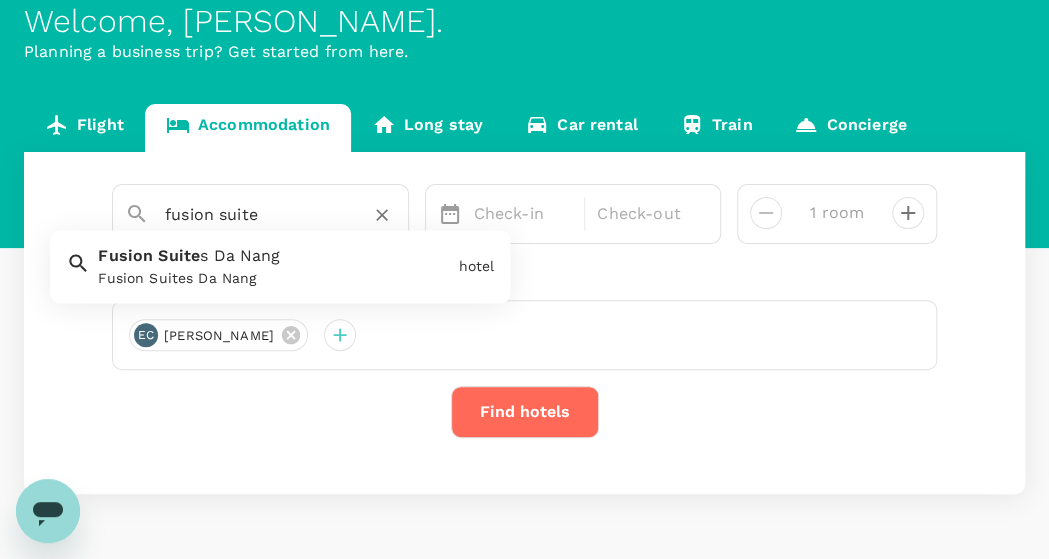 click on "s Da Nang" at bounding box center [240, 256] 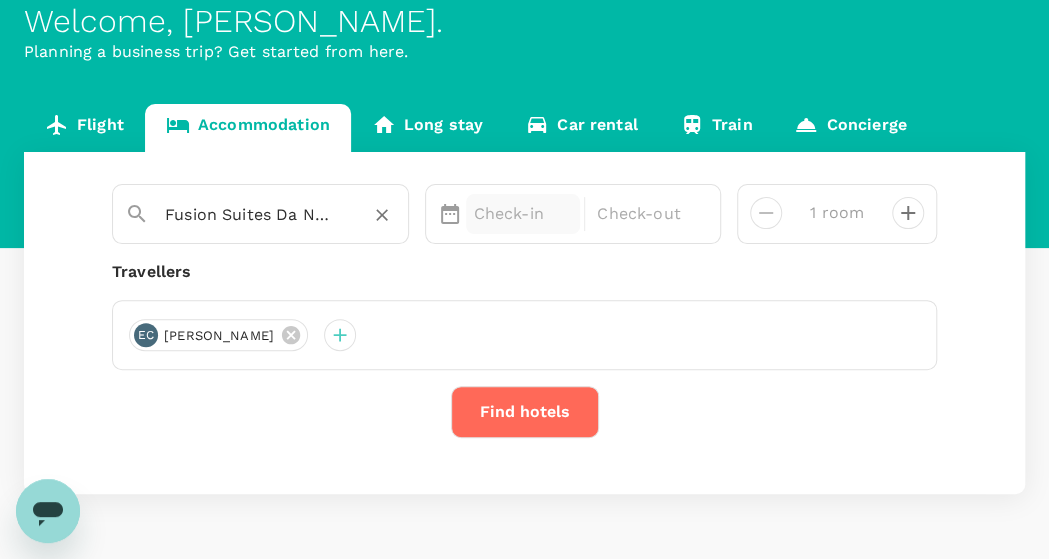 type on "Fusion Suites Da Nang" 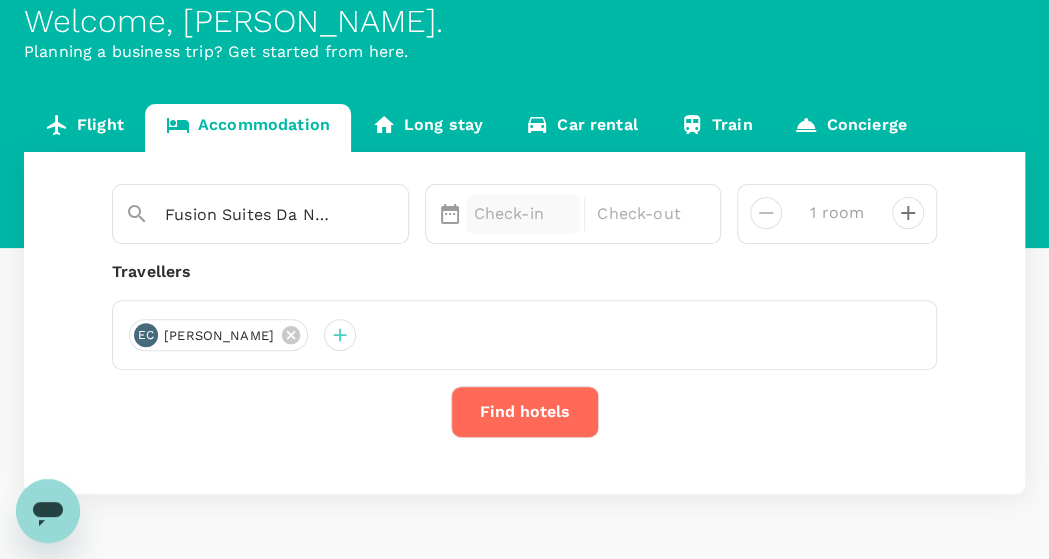 click on "Check-in" at bounding box center (523, 214) 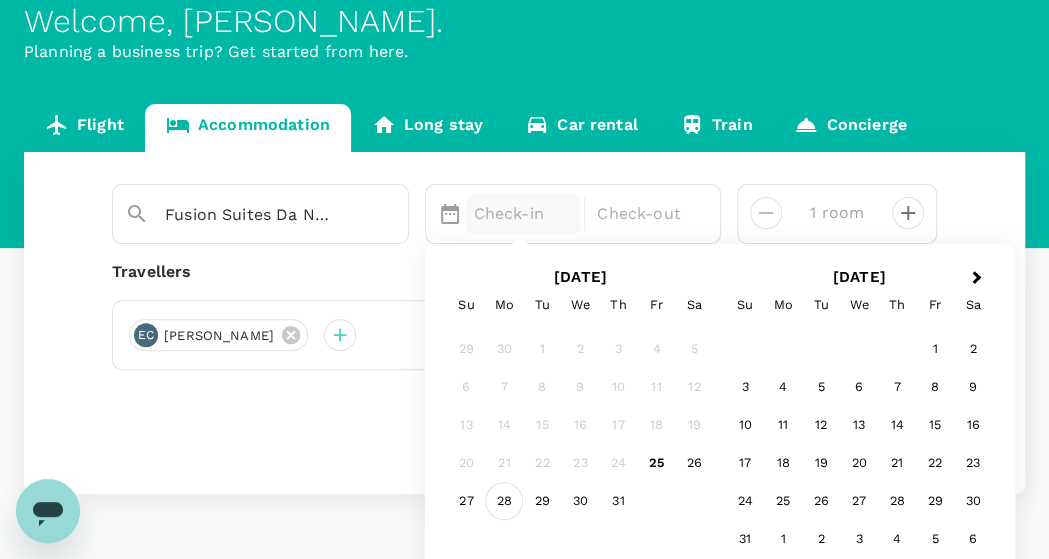 click on "28" at bounding box center (504, 502) 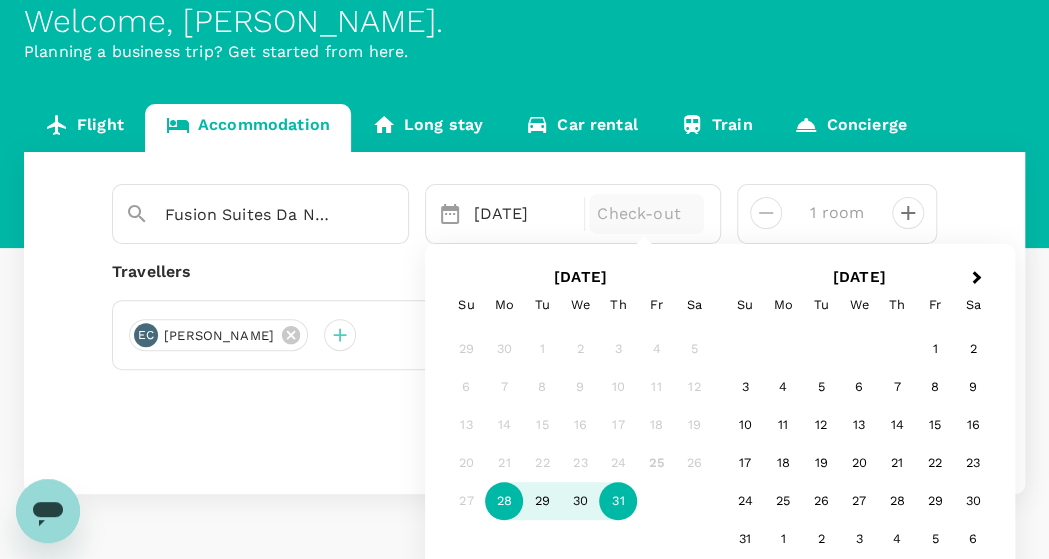 click on "31" at bounding box center (618, 502) 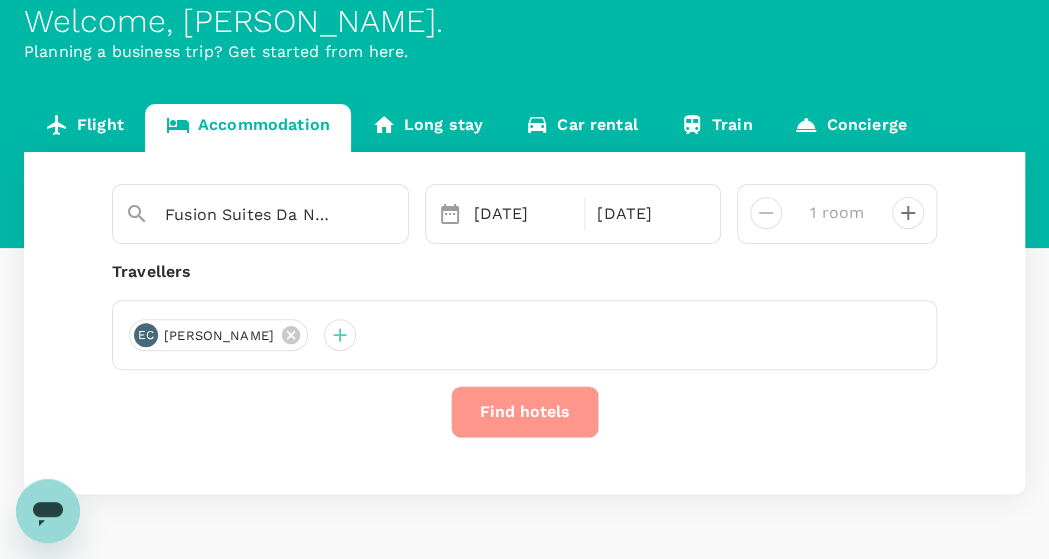 click on "Find hotels" at bounding box center [525, 412] 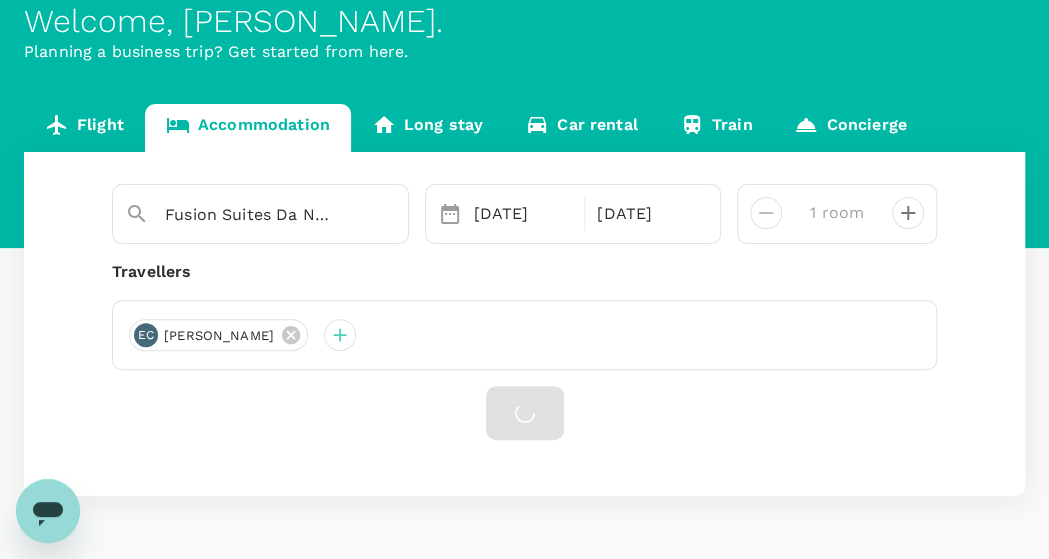 scroll, scrollTop: 0, scrollLeft: 0, axis: both 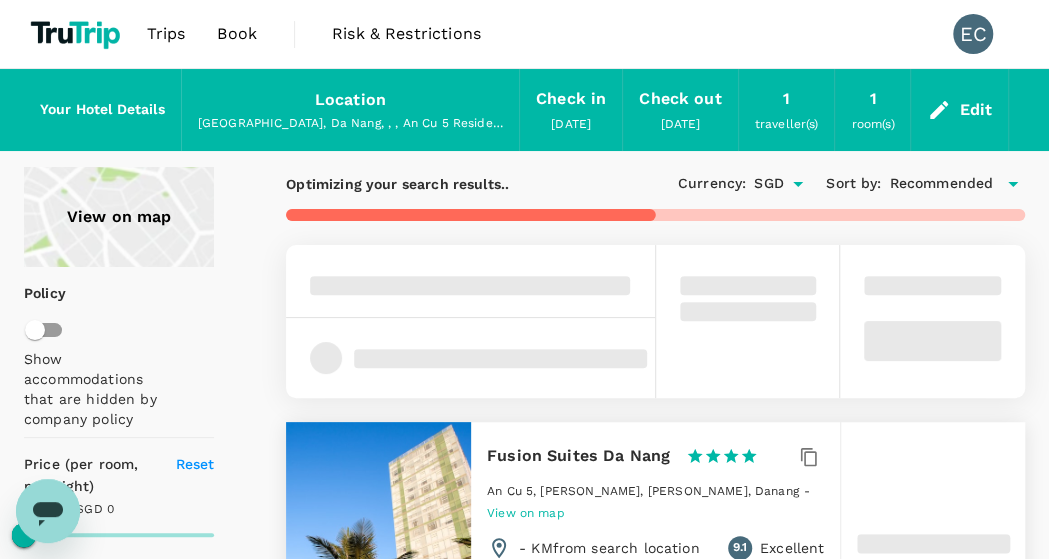 type on "SGD" 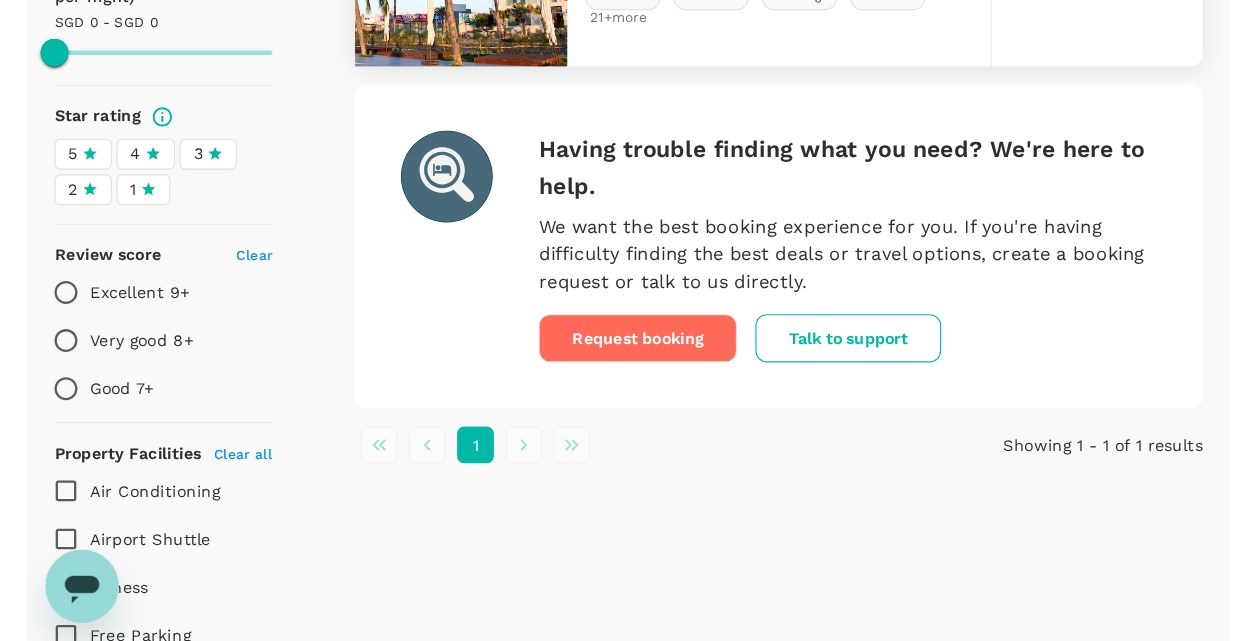 scroll, scrollTop: 486, scrollLeft: 0, axis: vertical 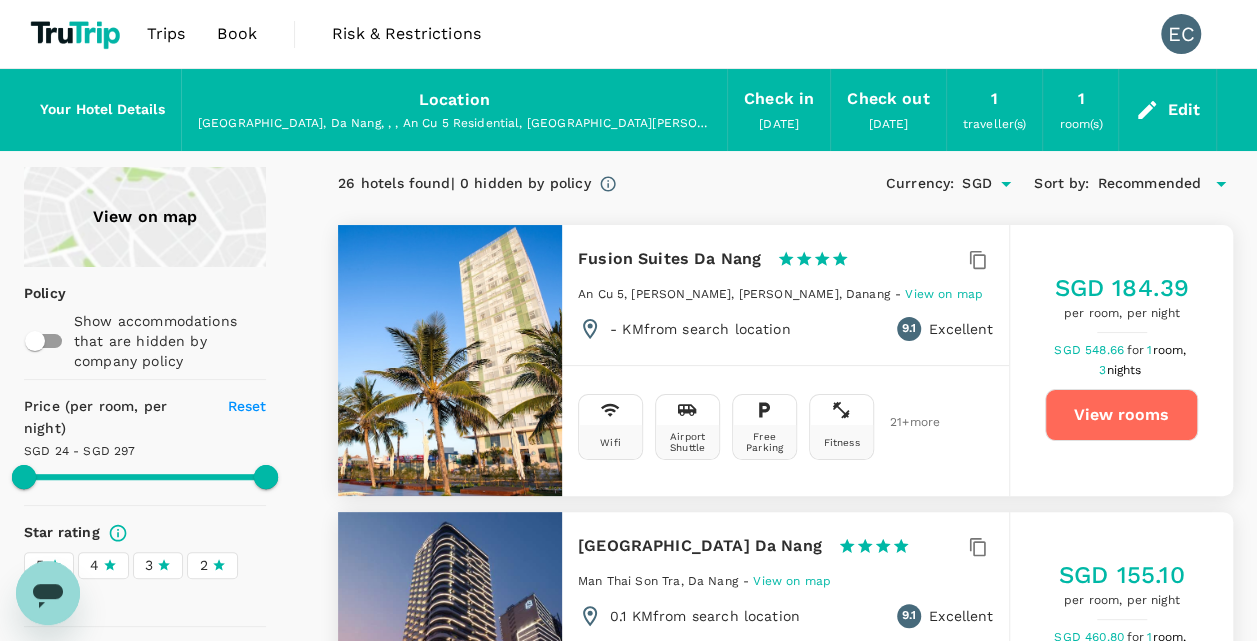 type on "296.5" 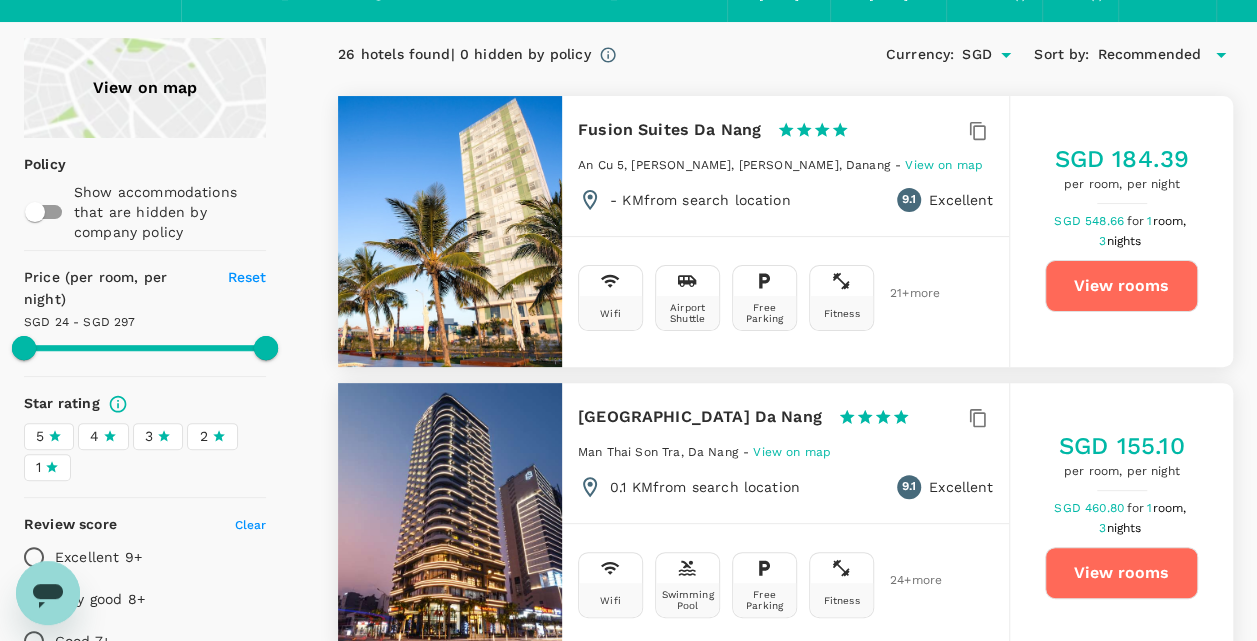 scroll, scrollTop: 100, scrollLeft: 0, axis: vertical 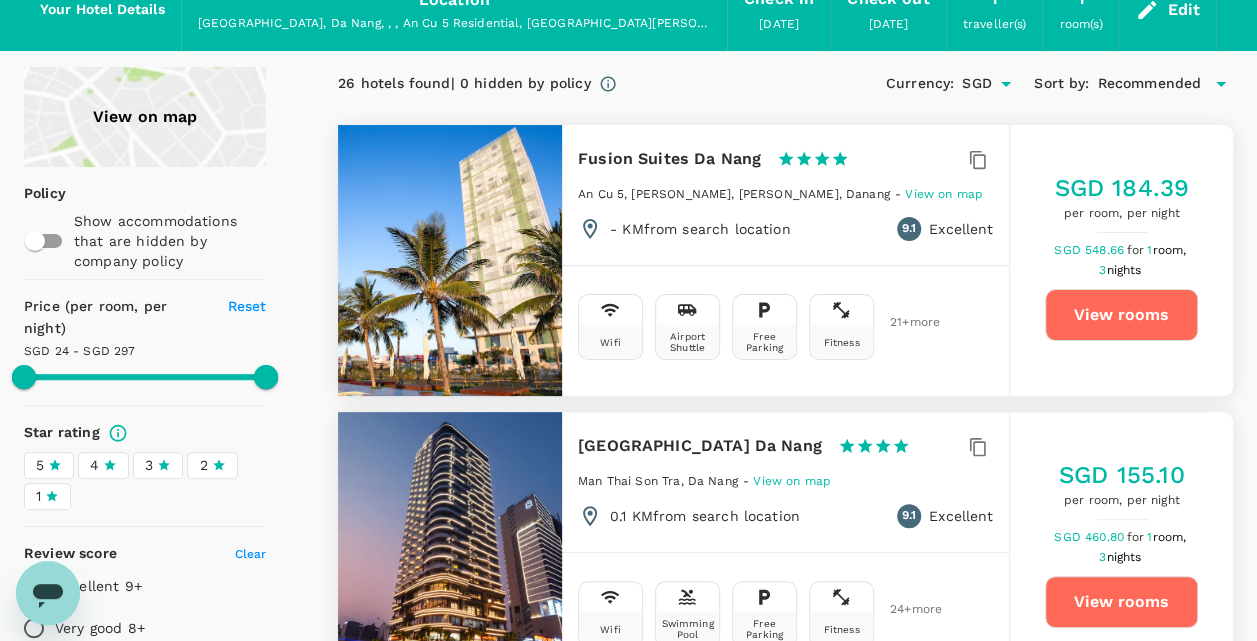 click 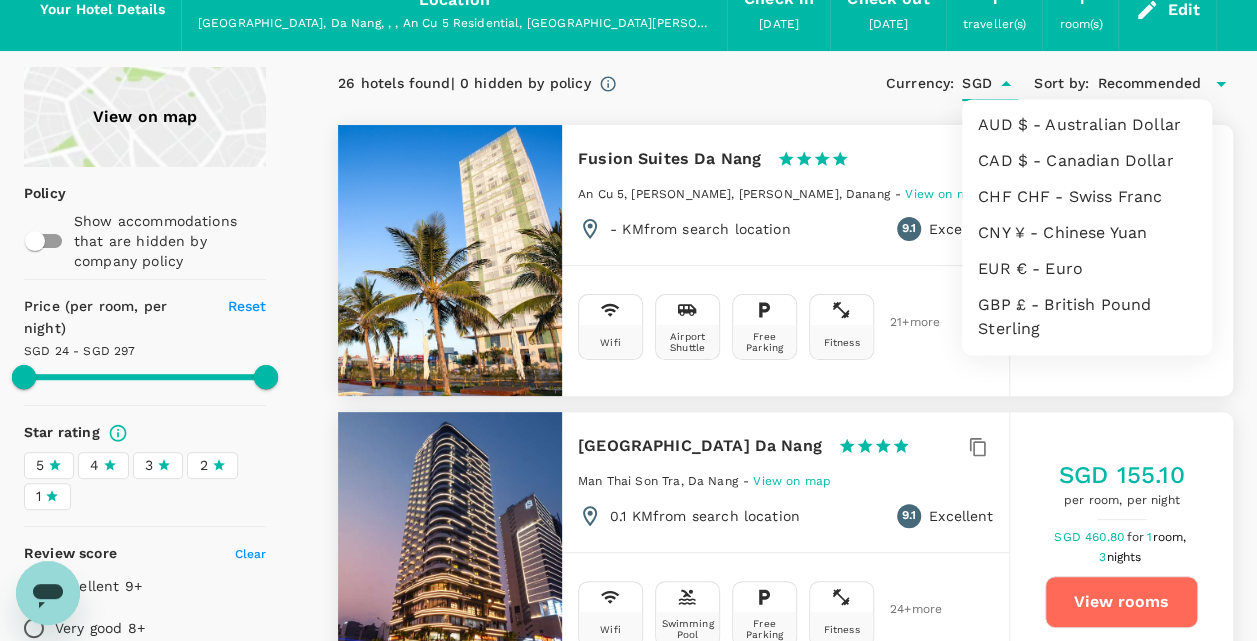 scroll, scrollTop: 495, scrollLeft: 0, axis: vertical 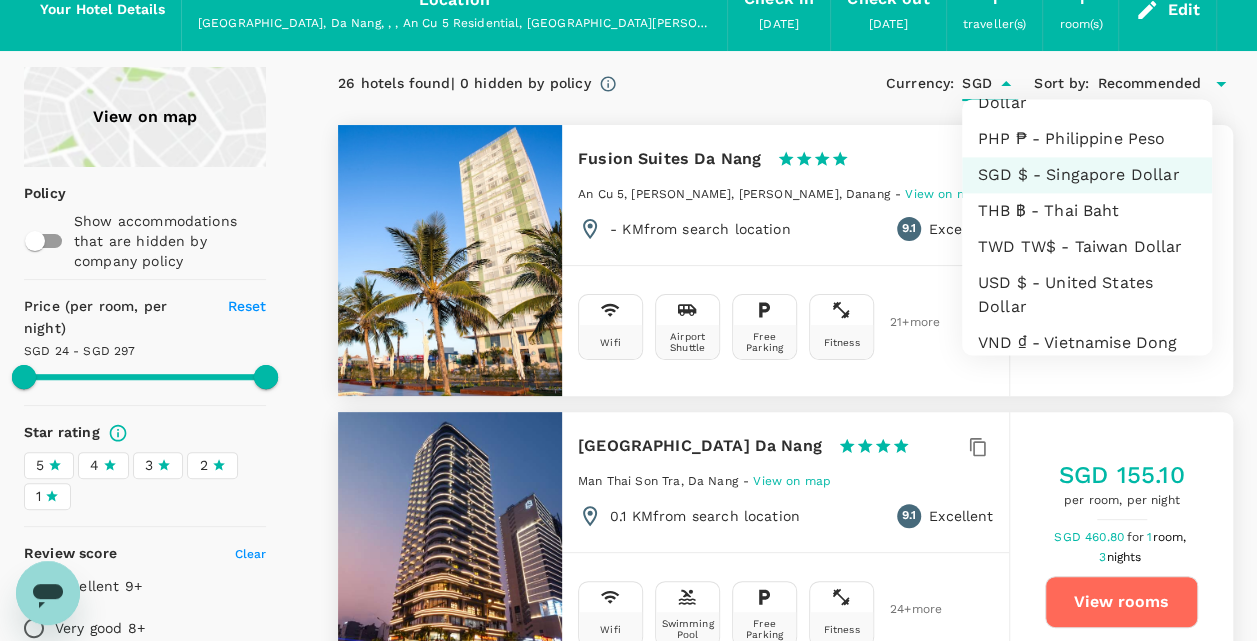 click on "TWD TW$ - Taiwan Dollar" at bounding box center (1087, 247) 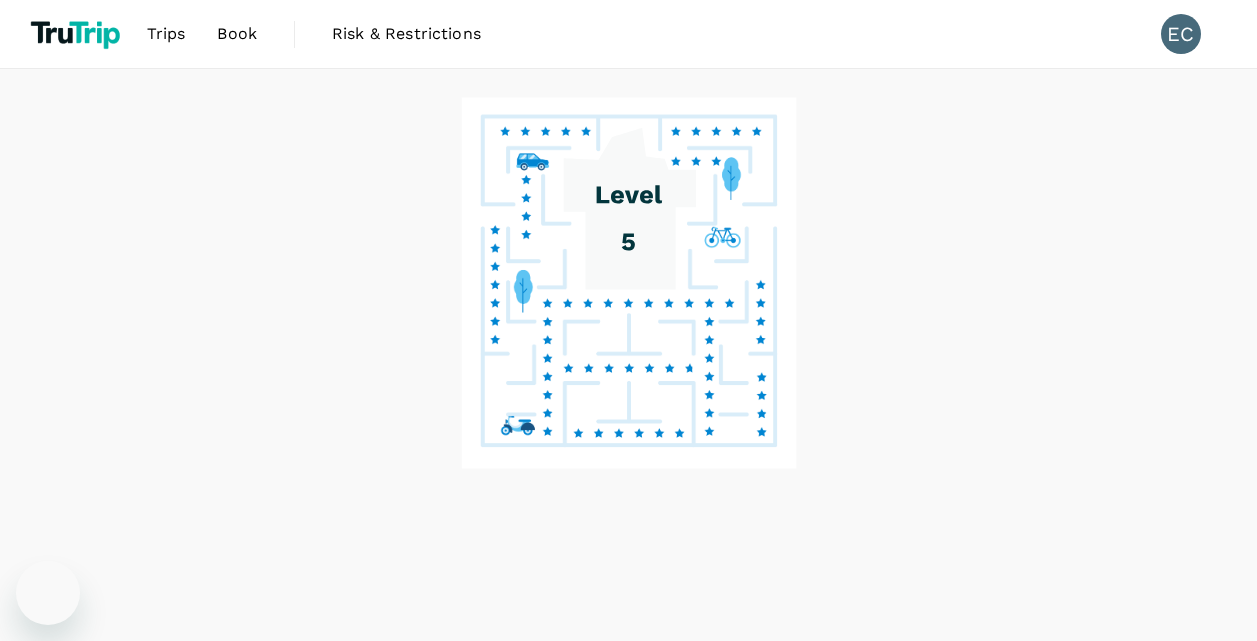scroll, scrollTop: 12, scrollLeft: 0, axis: vertical 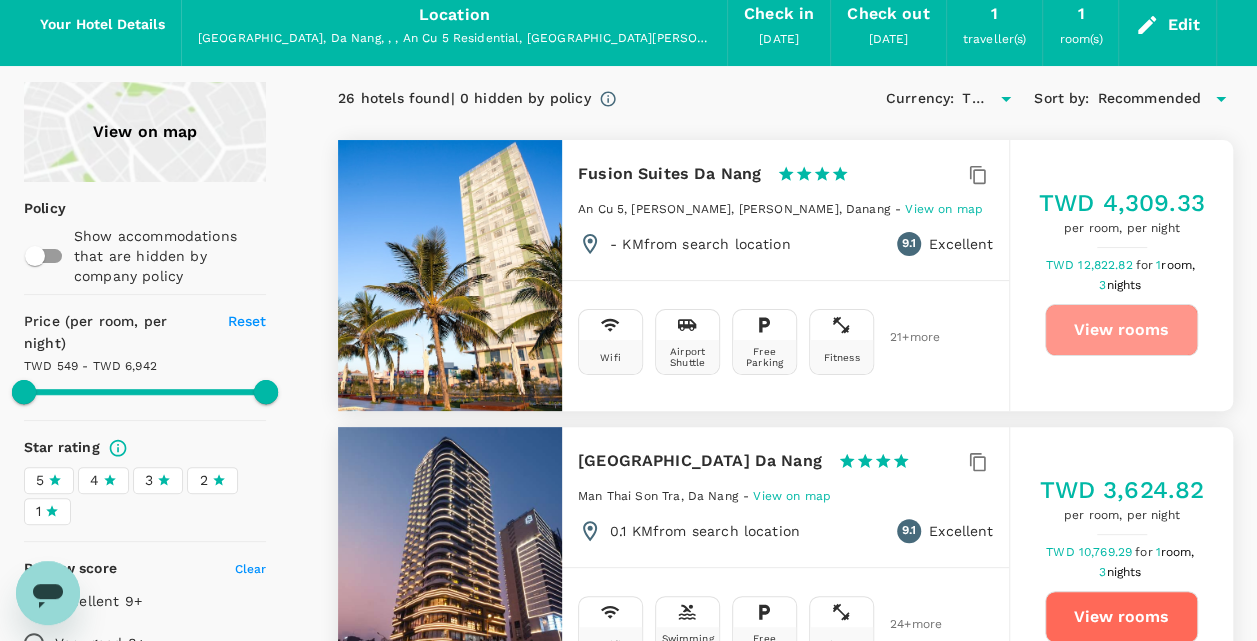 click on "View rooms" at bounding box center [1121, 330] 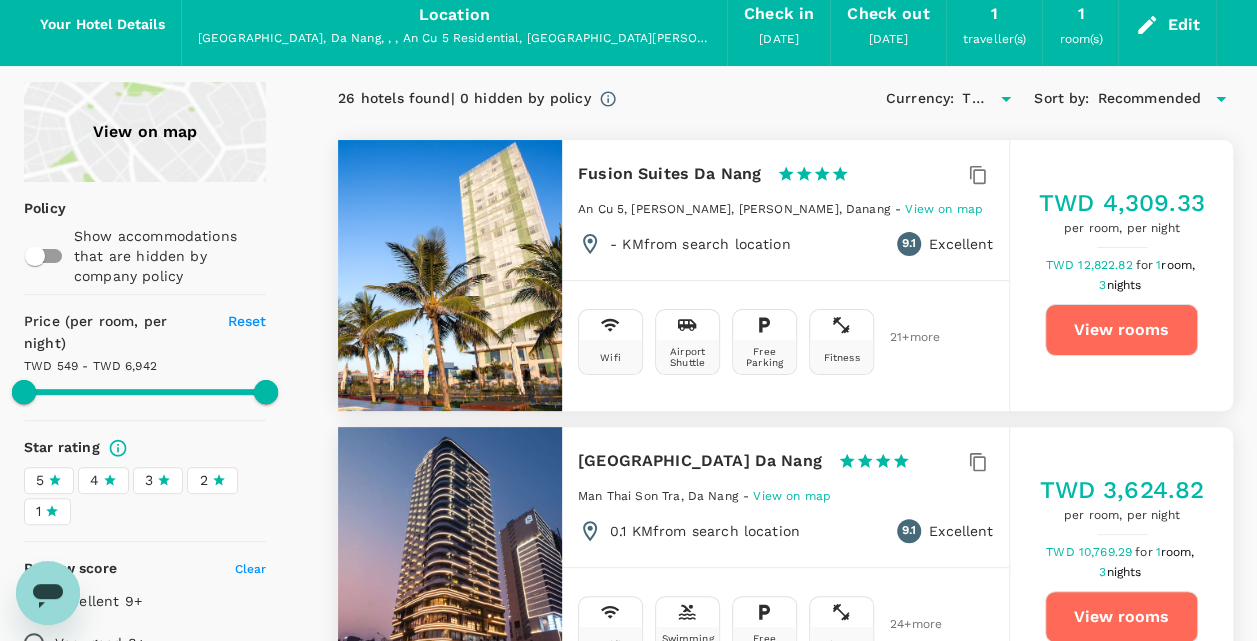 type 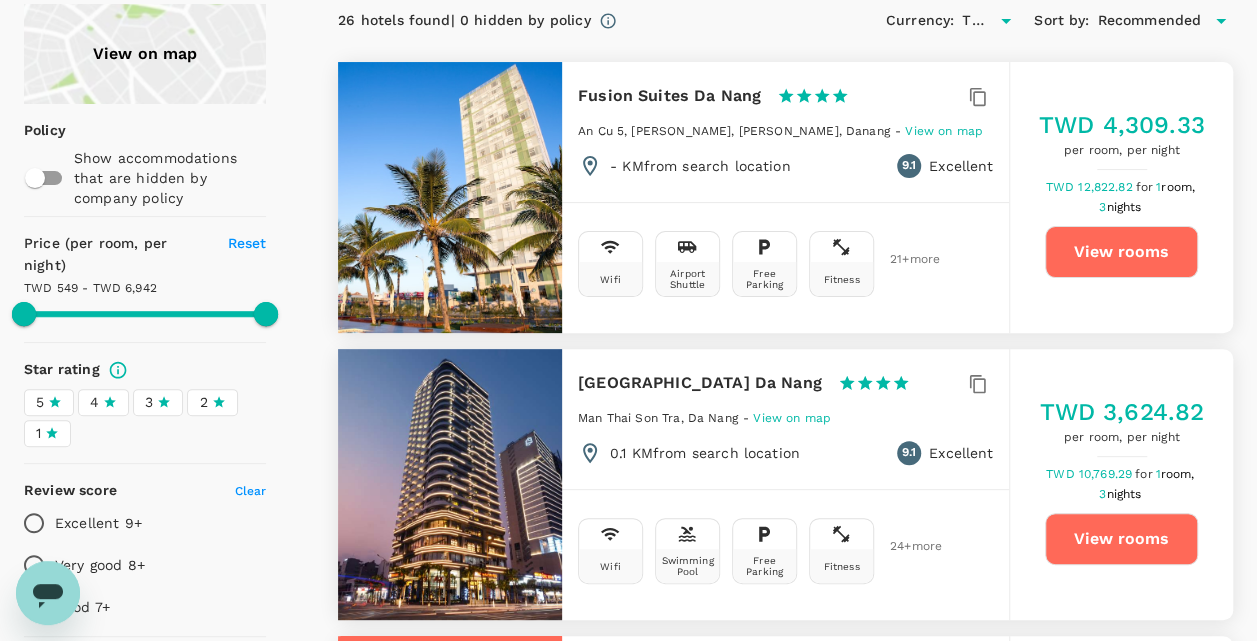 scroll, scrollTop: 0, scrollLeft: 0, axis: both 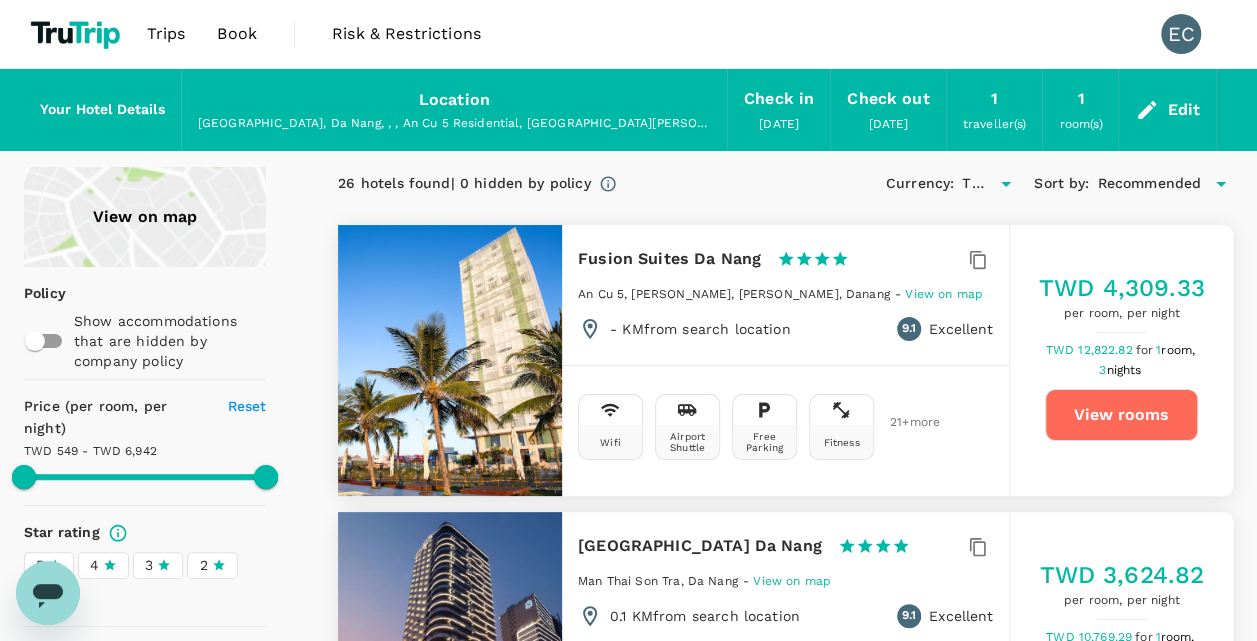 click on "Trips" at bounding box center [166, 34] 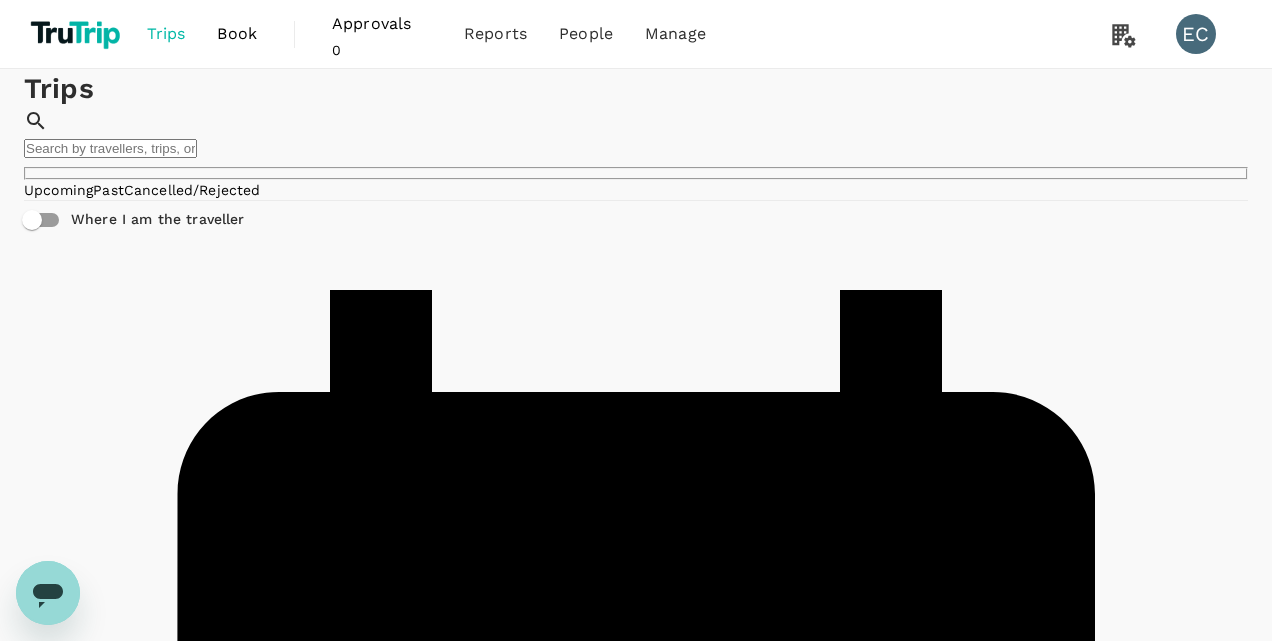 click on "Trips ​ ​ Upcoming Past Cancelled/Rejected Where I am the traveller No upcoming trips" at bounding box center (636, 822) 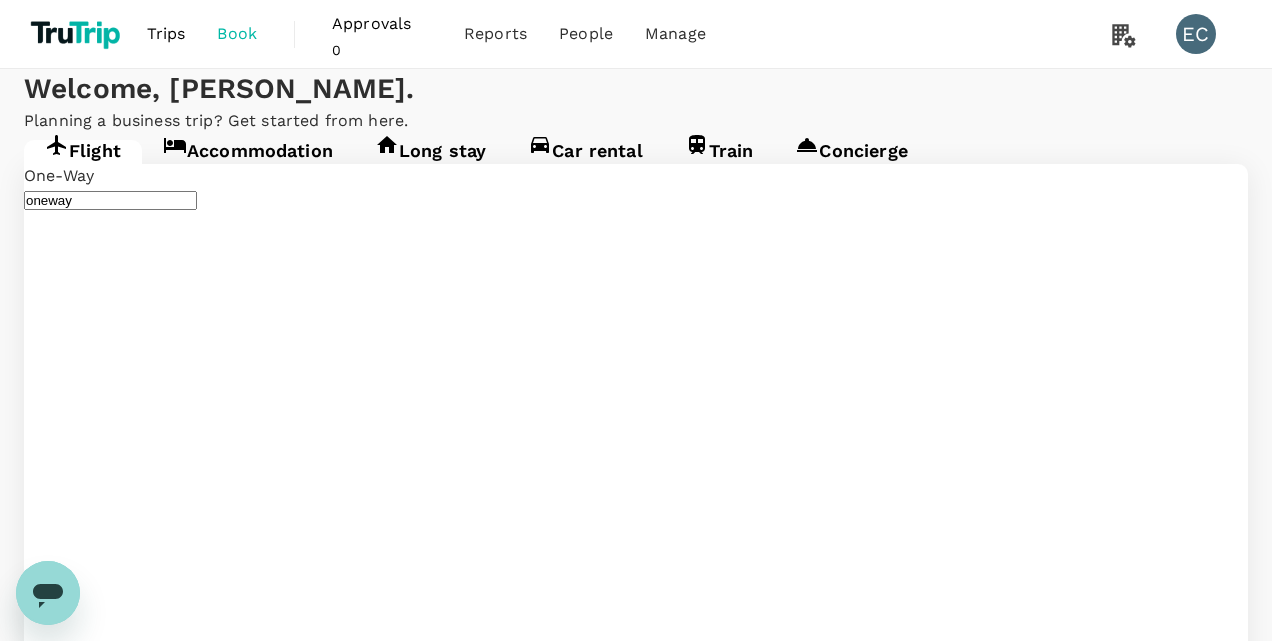 type 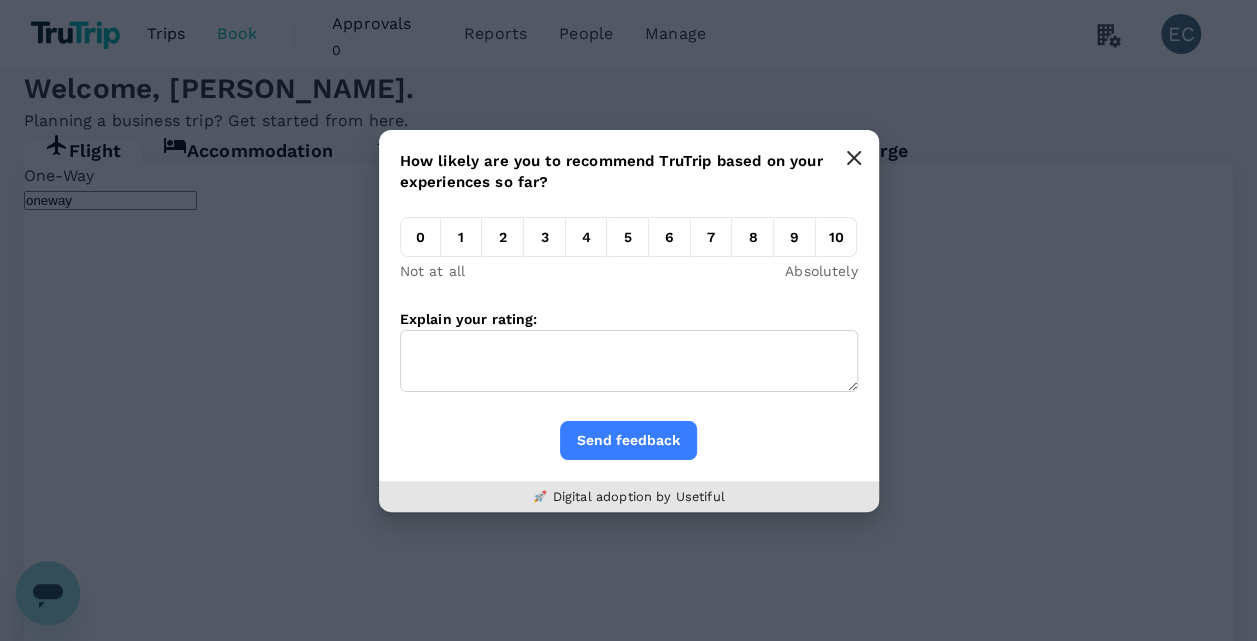 click at bounding box center [854, 158] 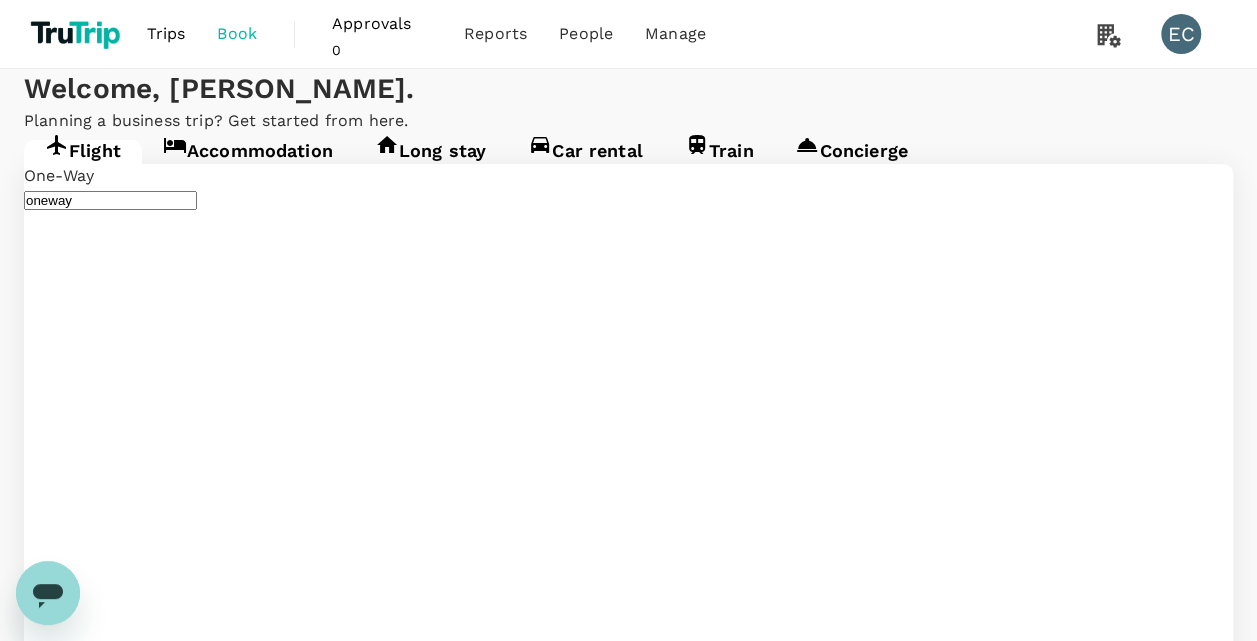 click at bounding box center [204, 2803] 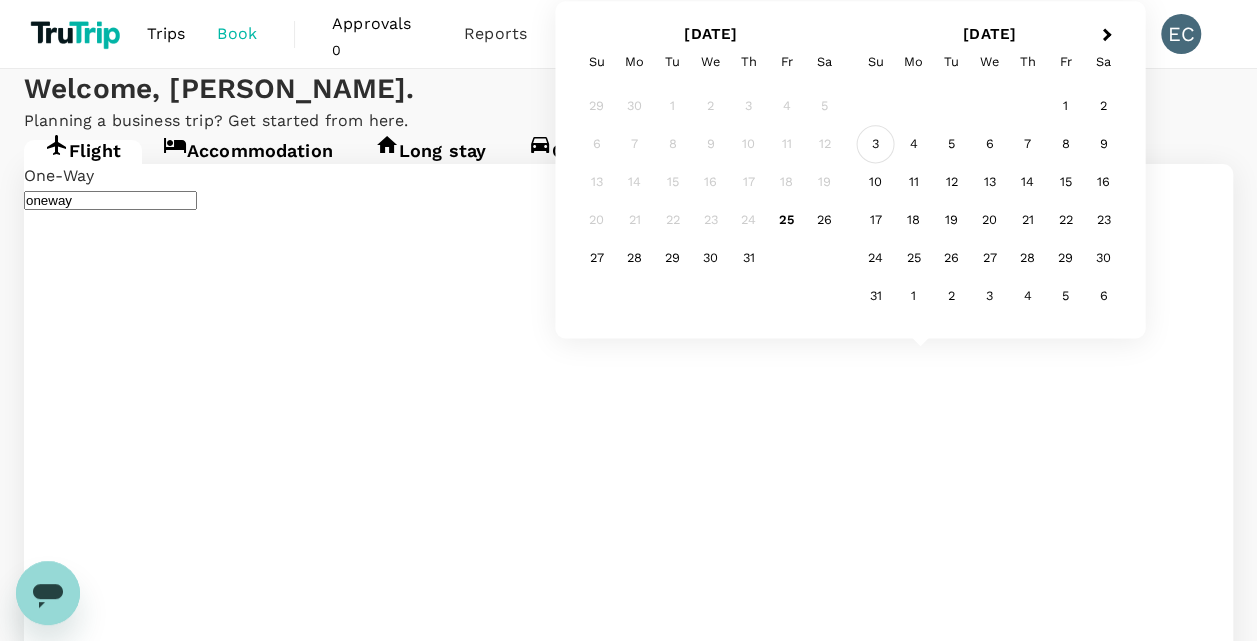 type on "Copenhagen, Denmark (any)" 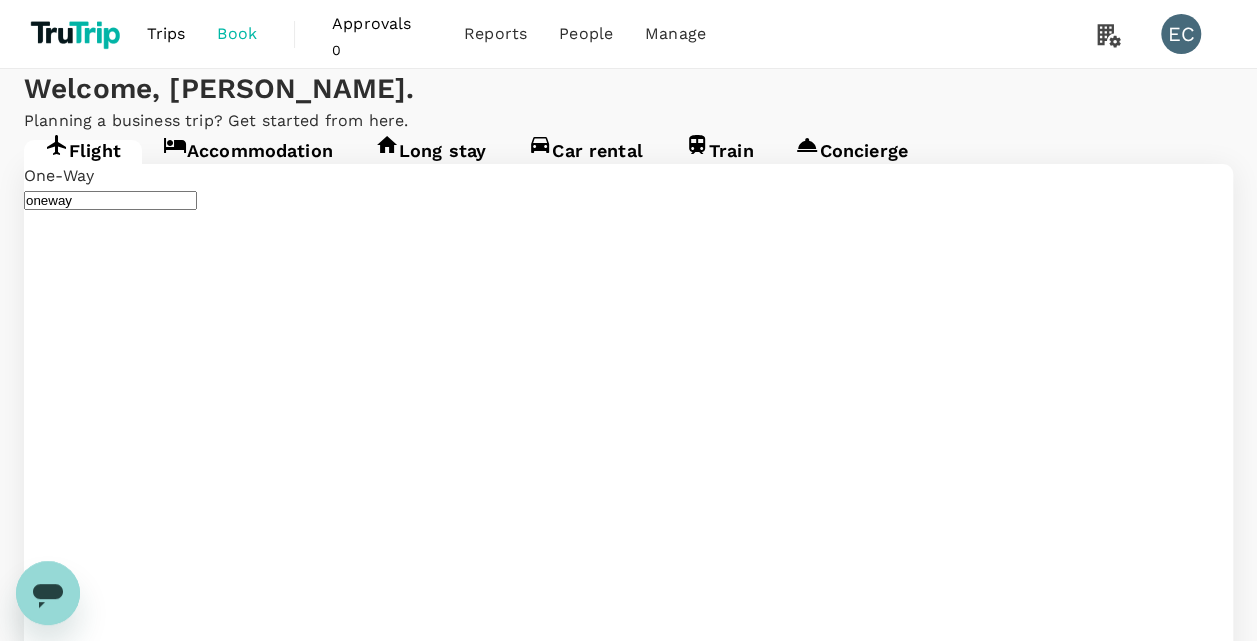 click 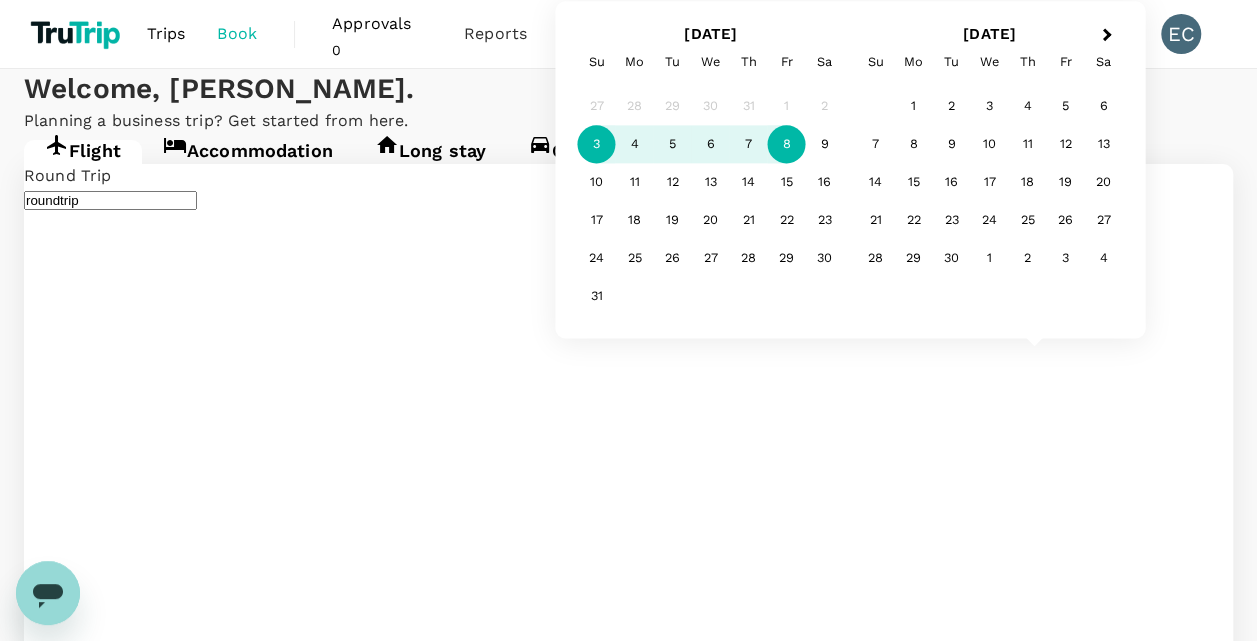 click on "8" at bounding box center (787, 145) 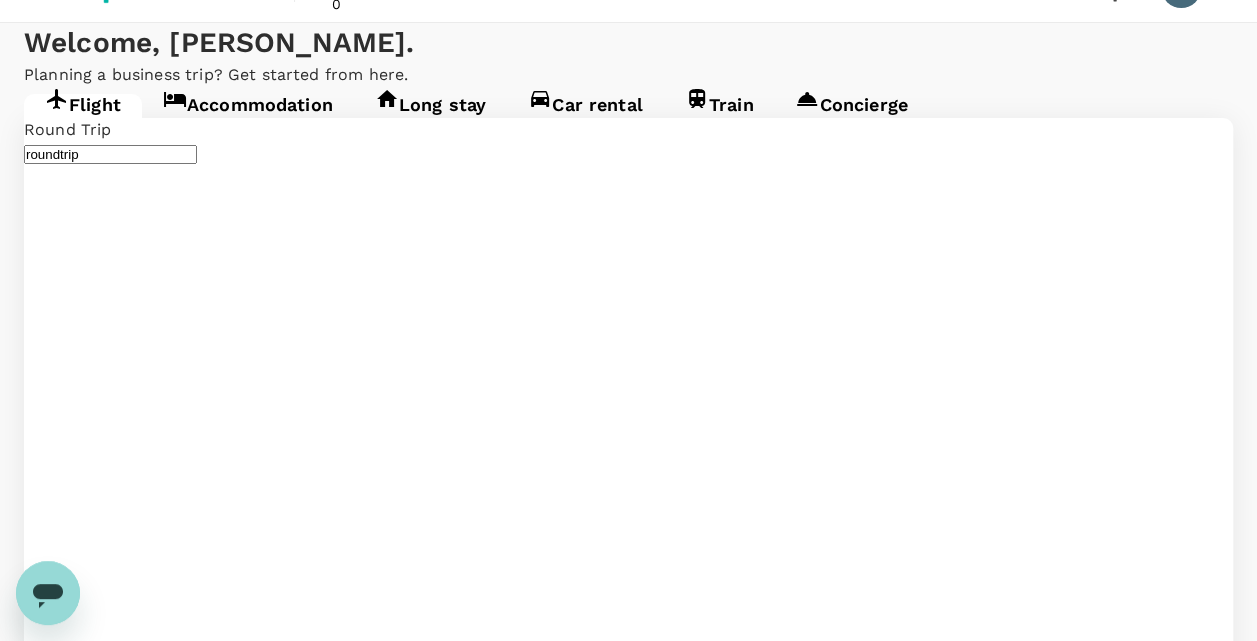 scroll, scrollTop: 54, scrollLeft: 0, axis: vertical 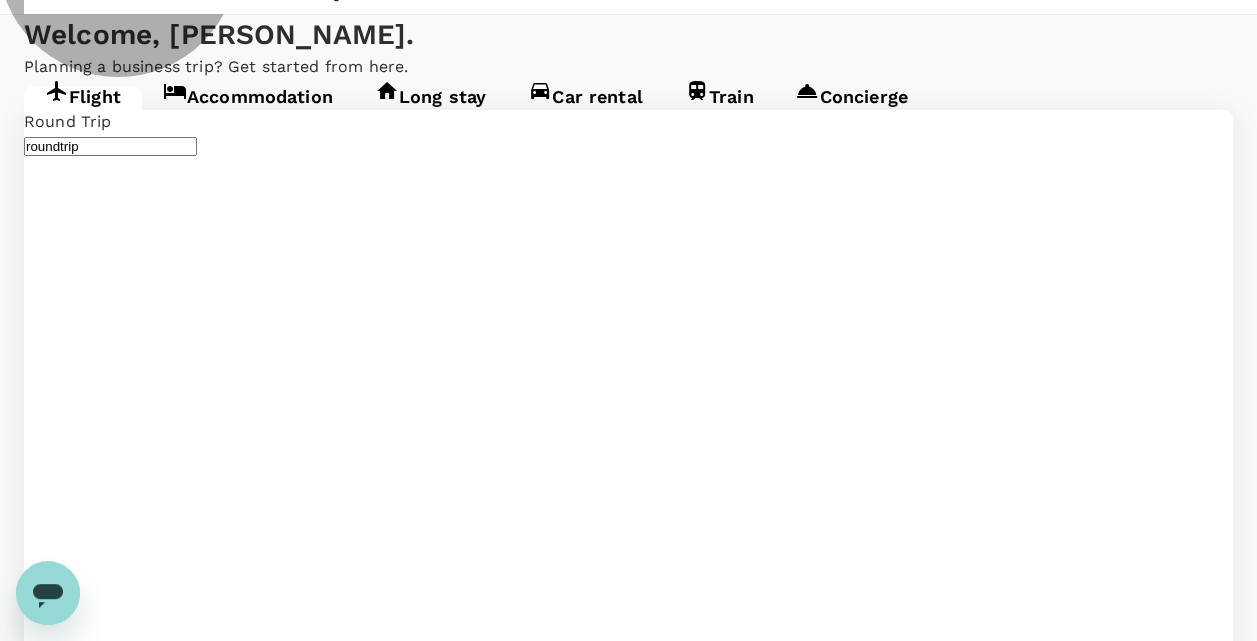 click 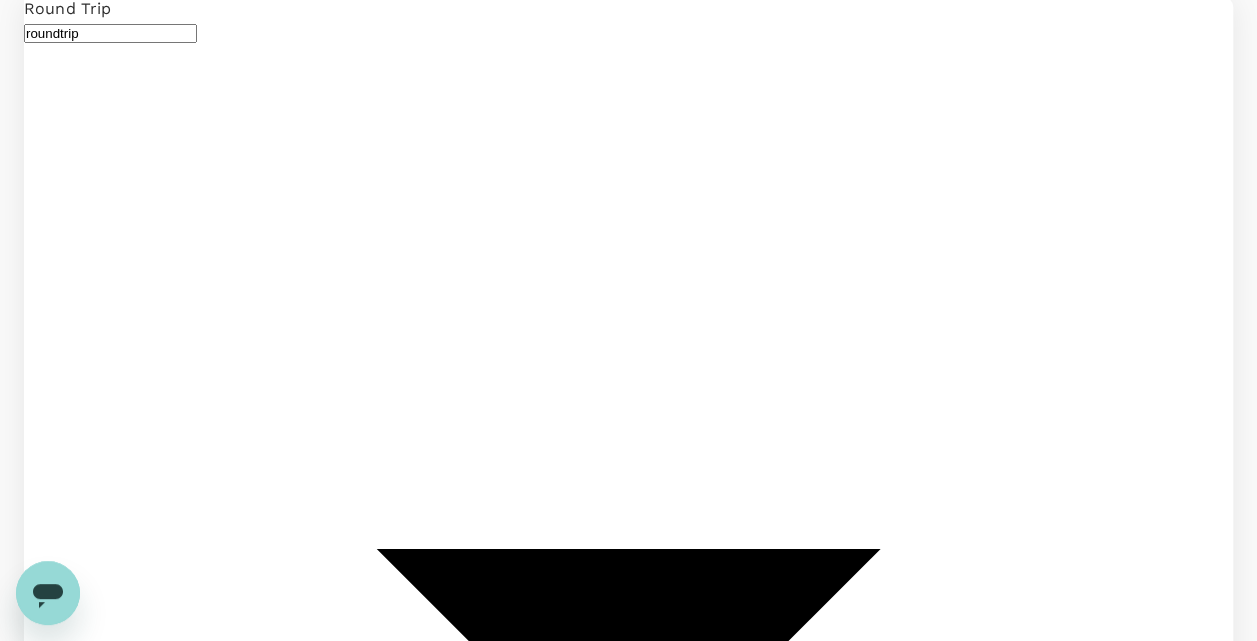 scroll, scrollTop: 171, scrollLeft: 0, axis: vertical 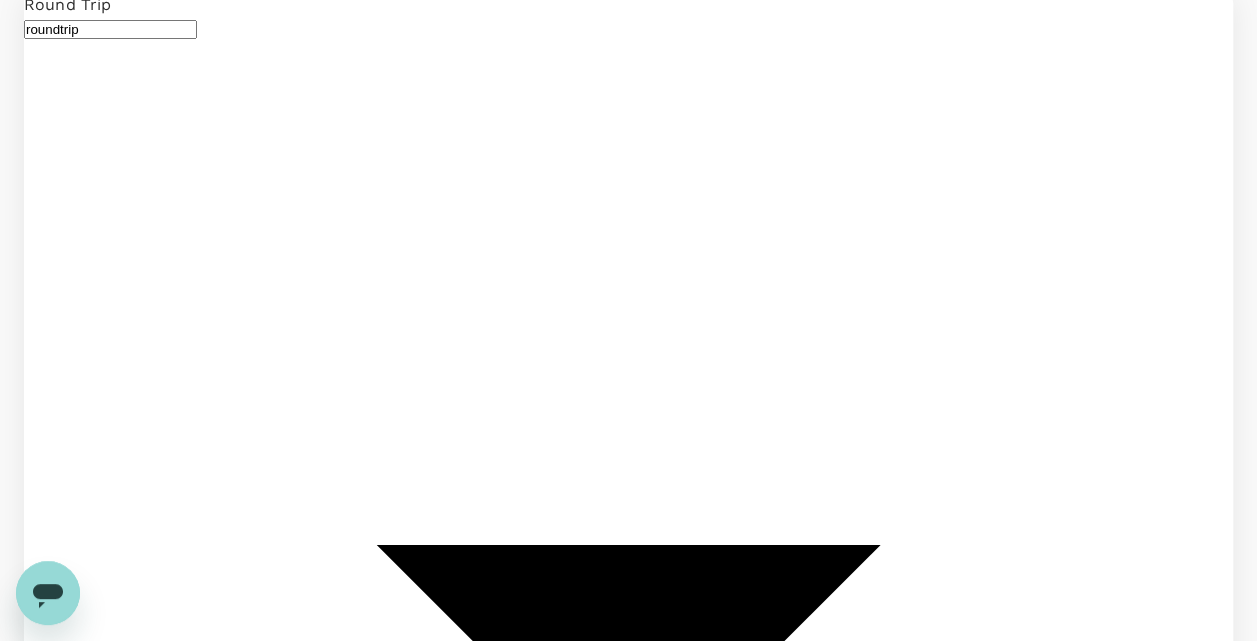 type on "1200" 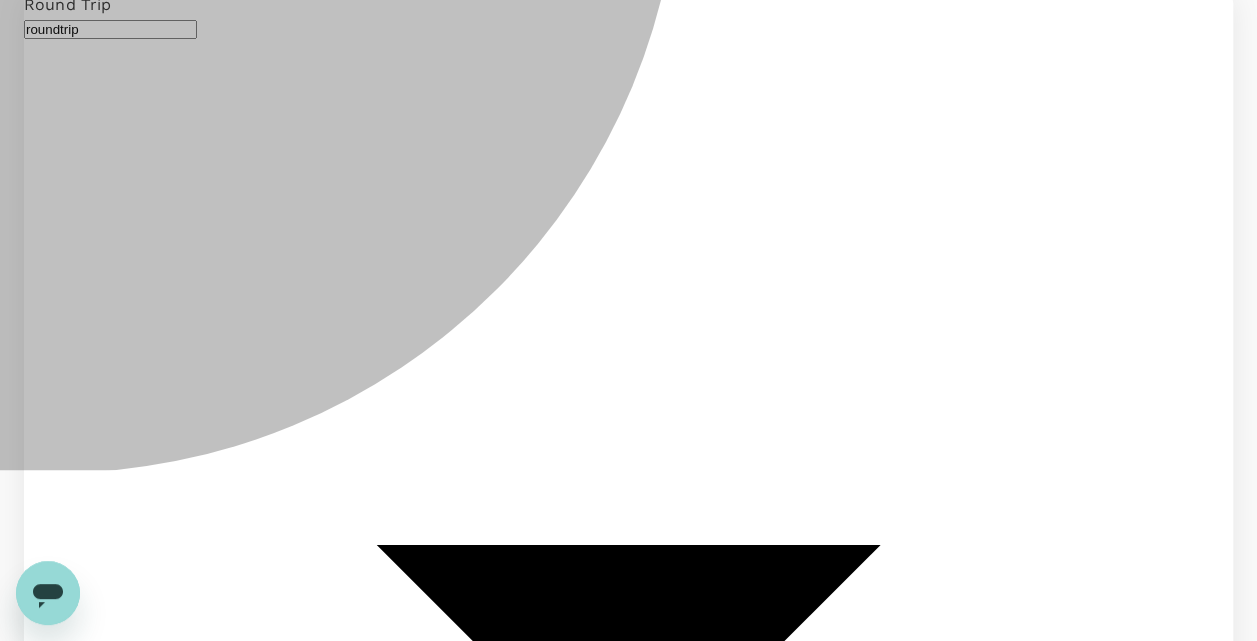 click on "Turkish Airlines" at bounding box center [427, 3200] 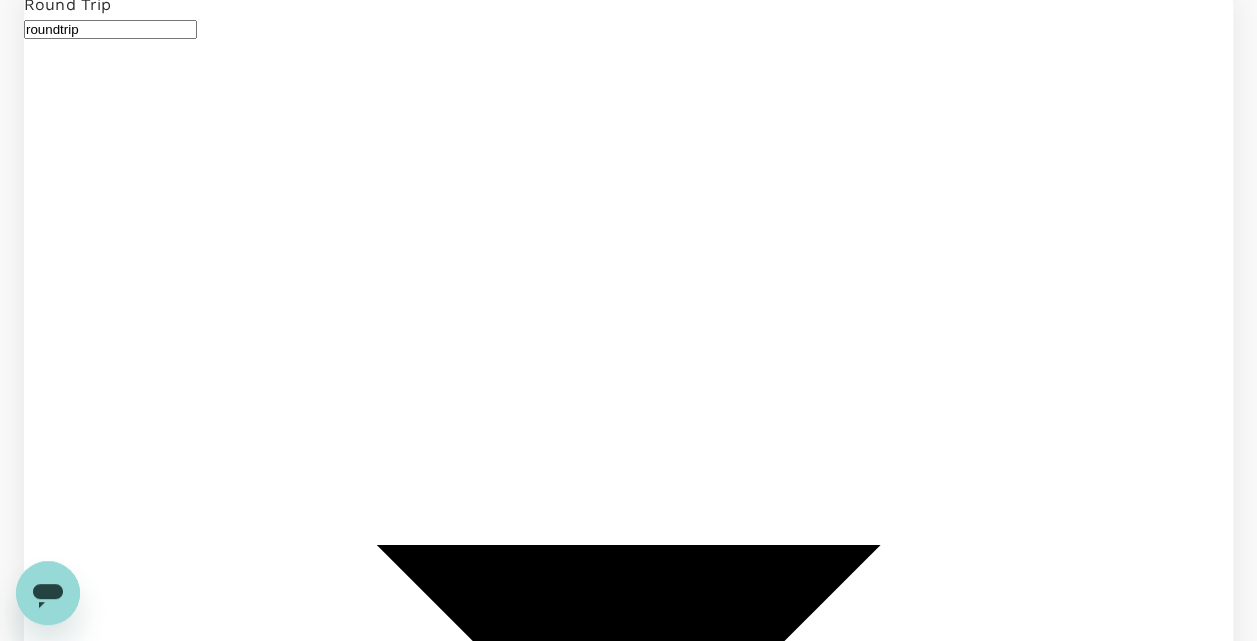 type on "h" 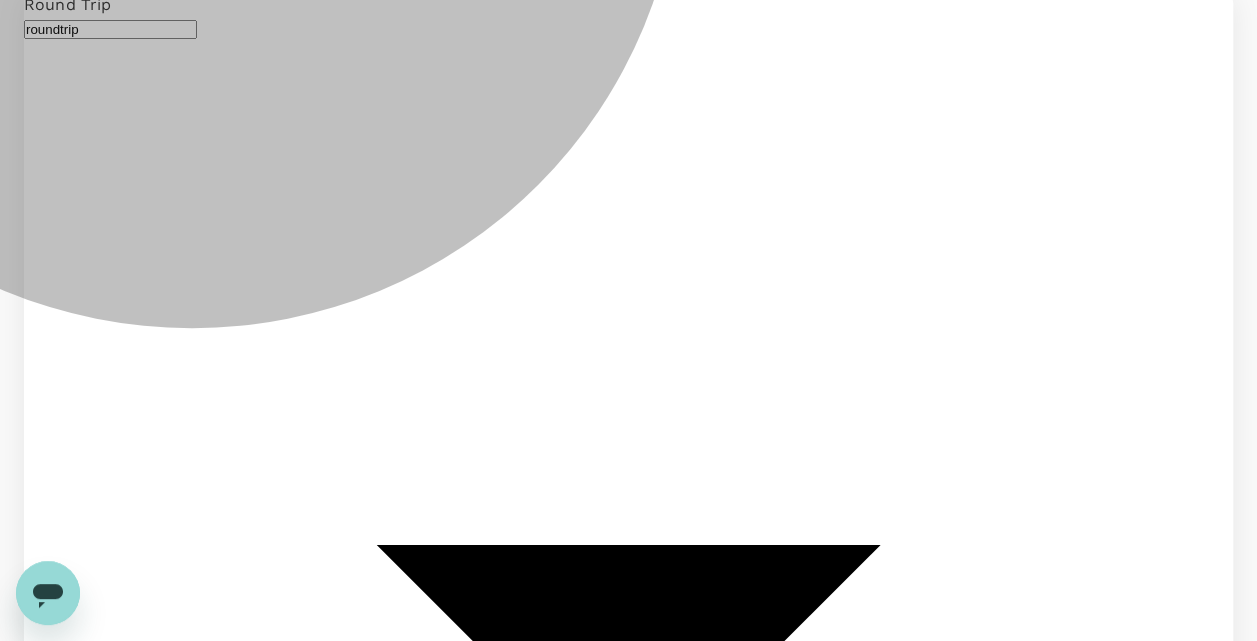click on "Thai Airways International" at bounding box center [427, 3256] 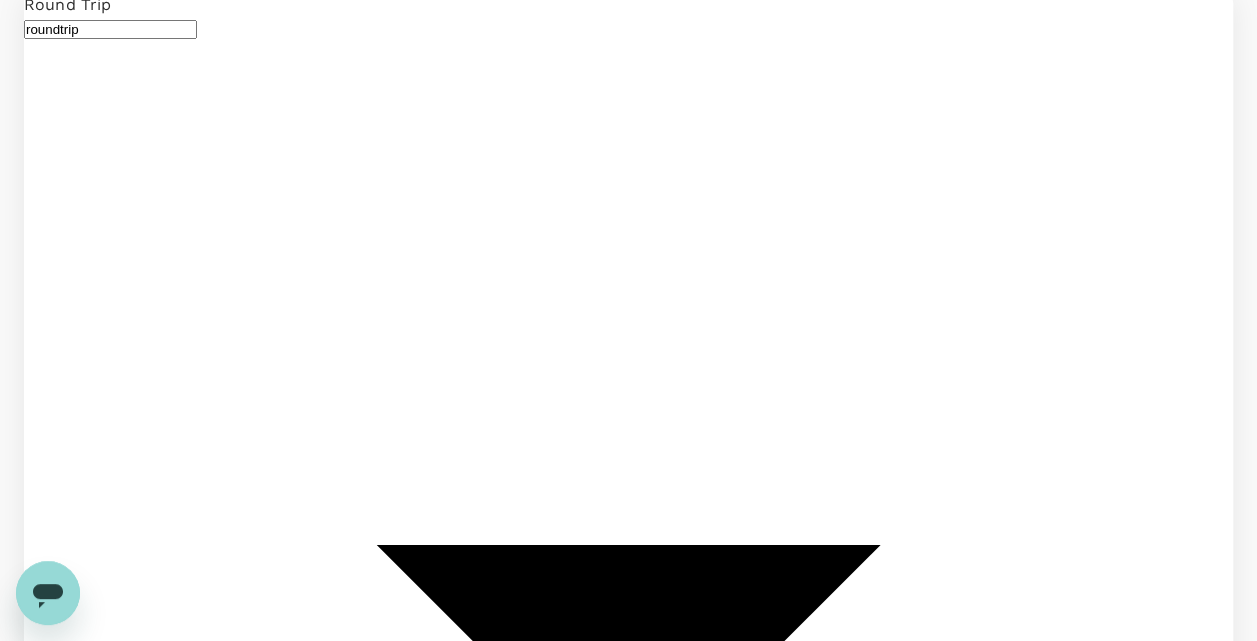 type on "k" 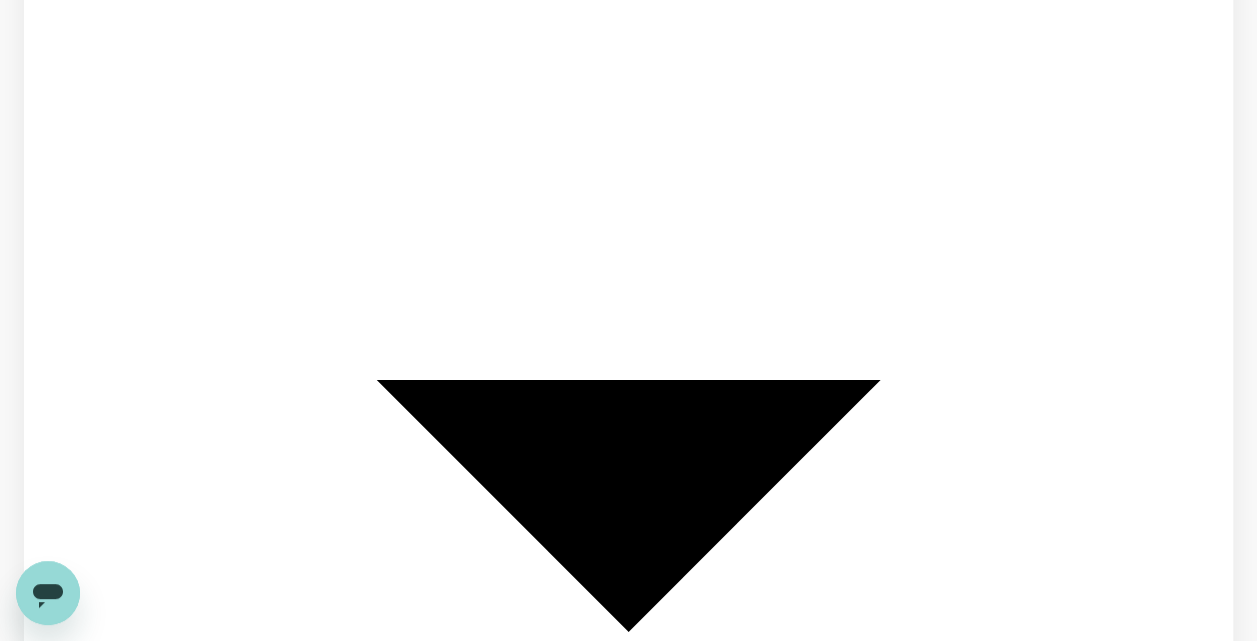 scroll, scrollTop: 352, scrollLeft: 0, axis: vertical 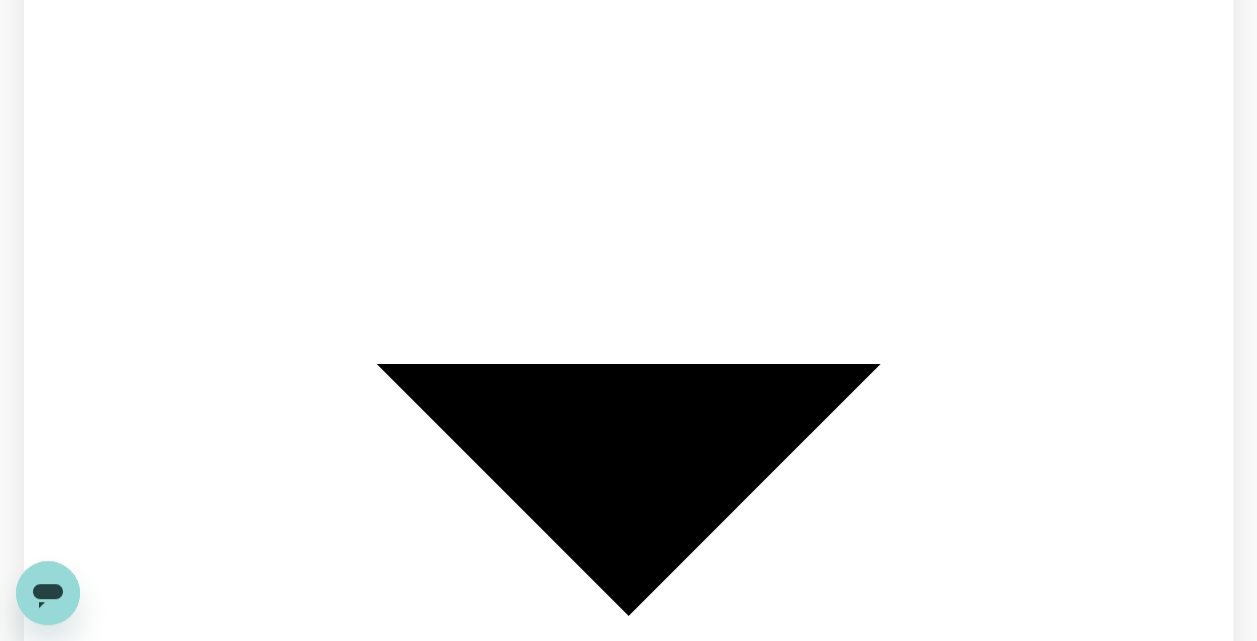 click on "Find flights" at bounding box center (58, 3414) 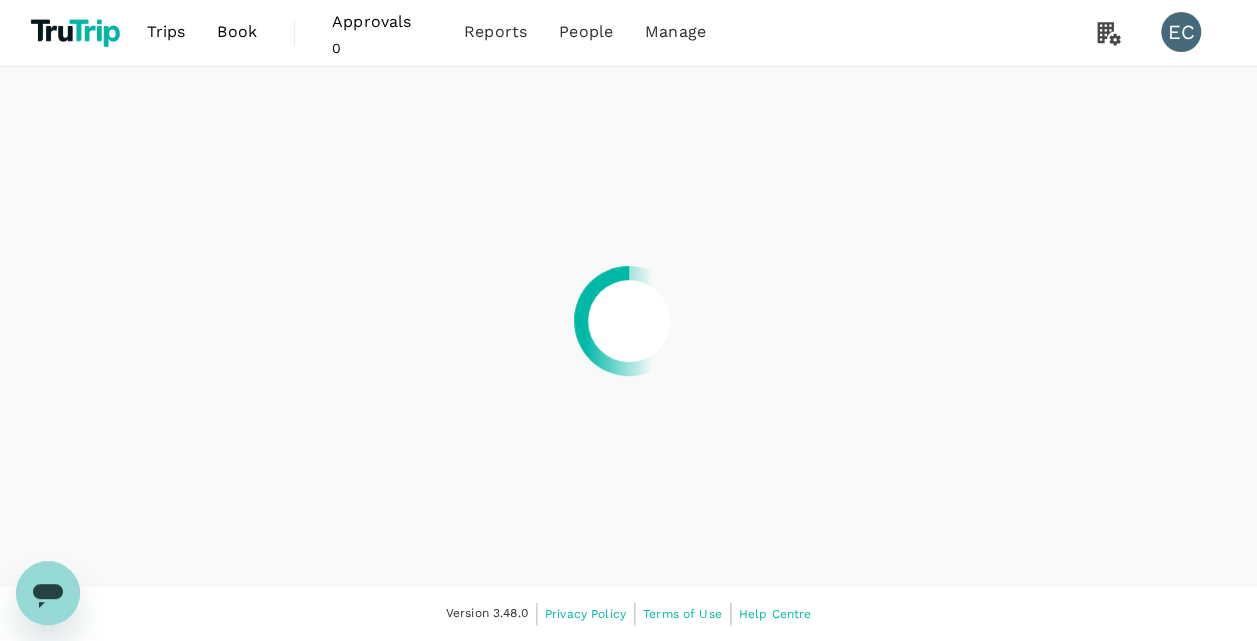 scroll, scrollTop: 0, scrollLeft: 0, axis: both 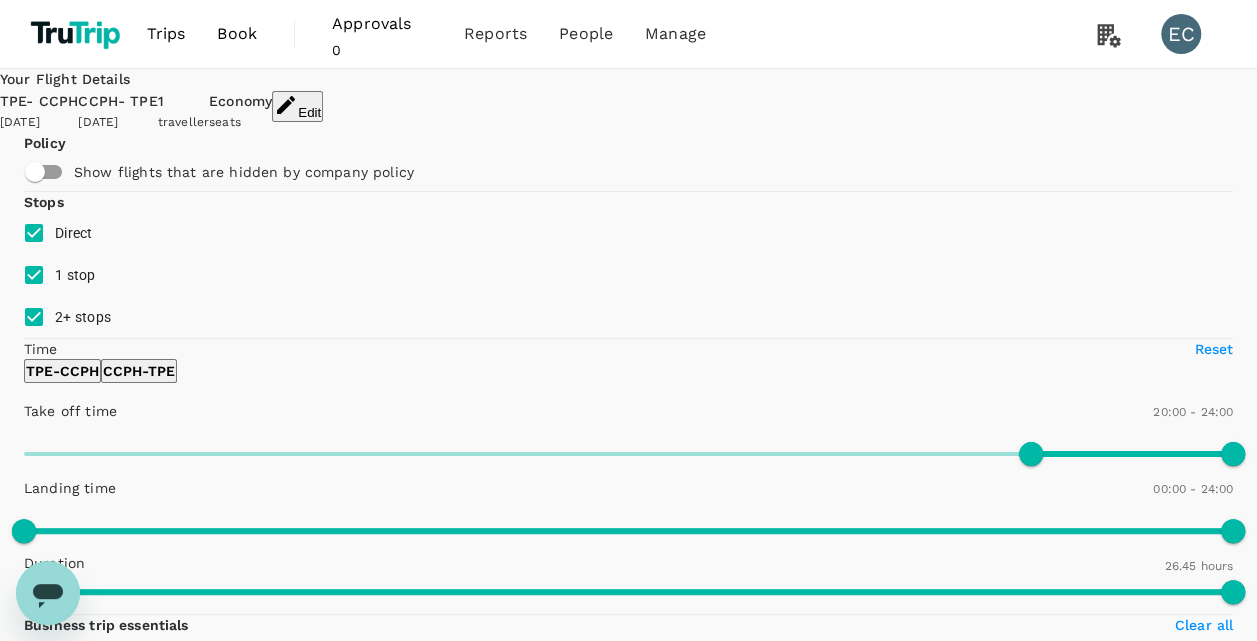 type on "1895" 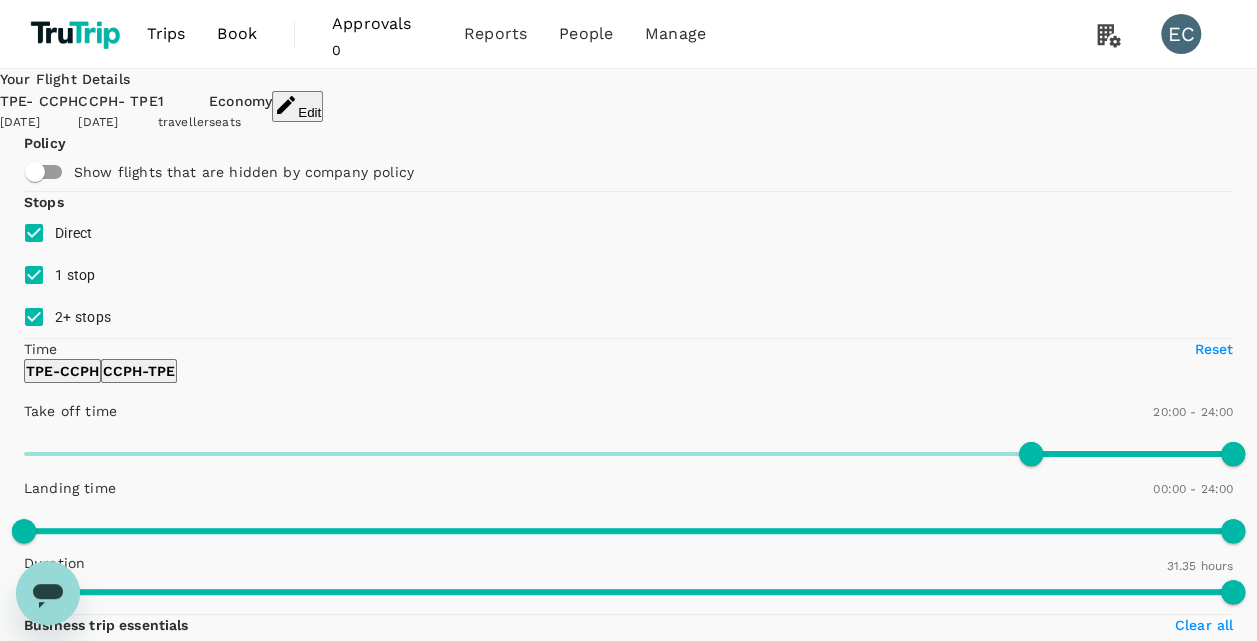 checkbox on "false" 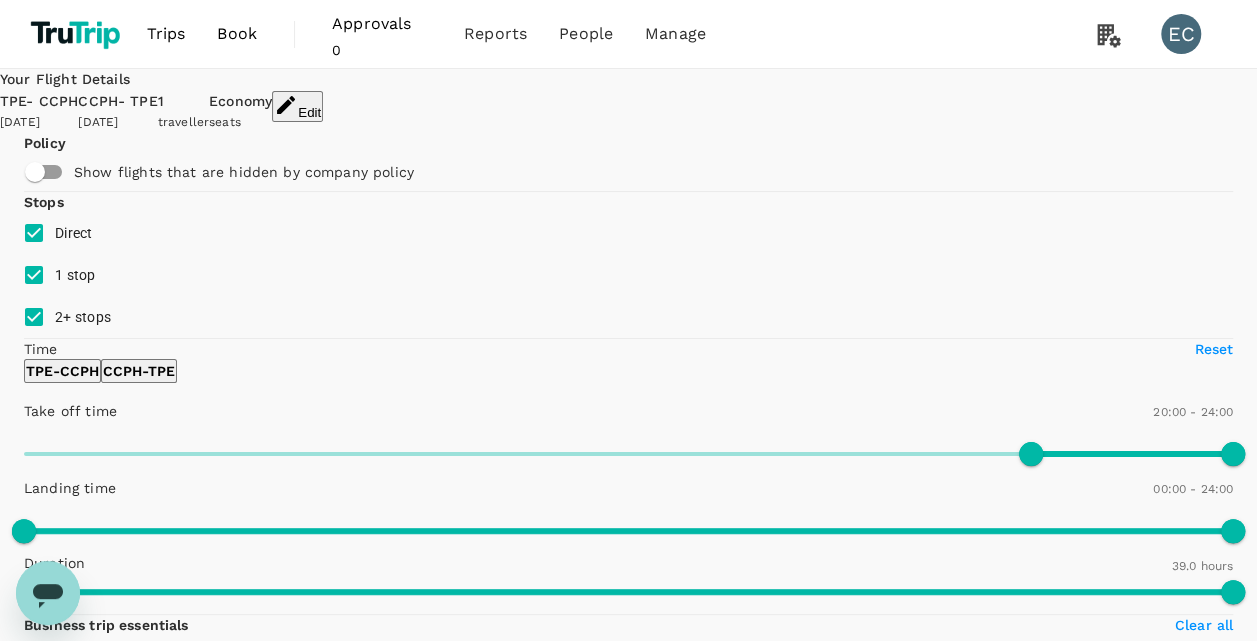 checkbox on "false" 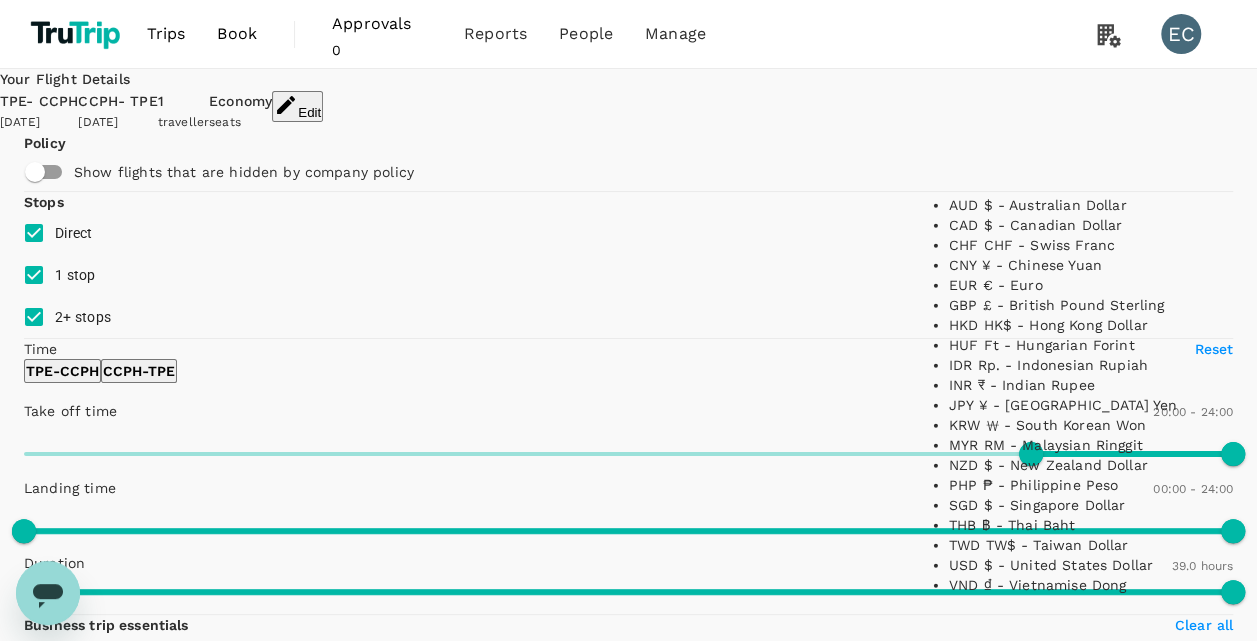 scroll, scrollTop: 495, scrollLeft: 0, axis: vertical 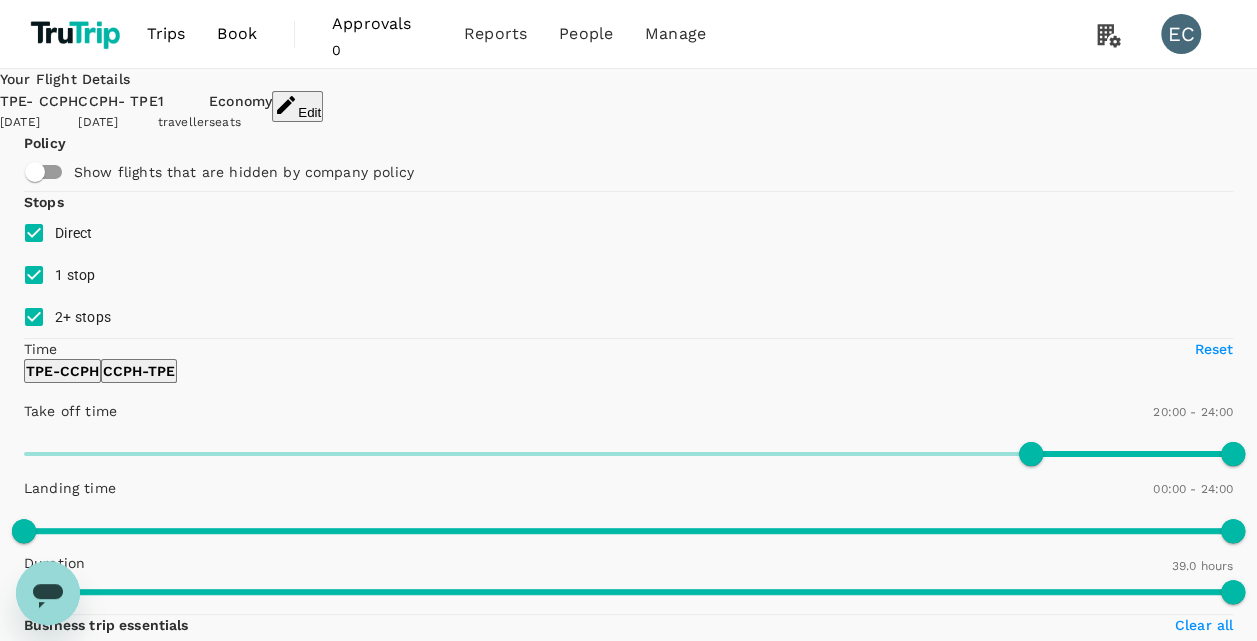 type on "TWD" 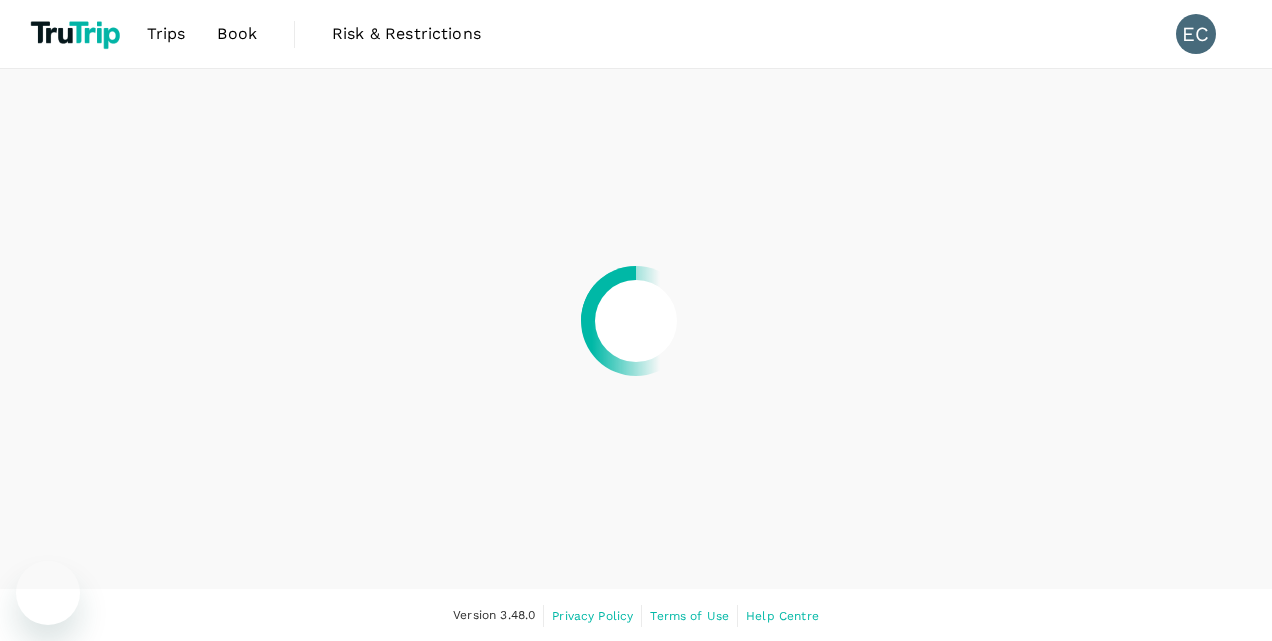 scroll, scrollTop: 0, scrollLeft: 0, axis: both 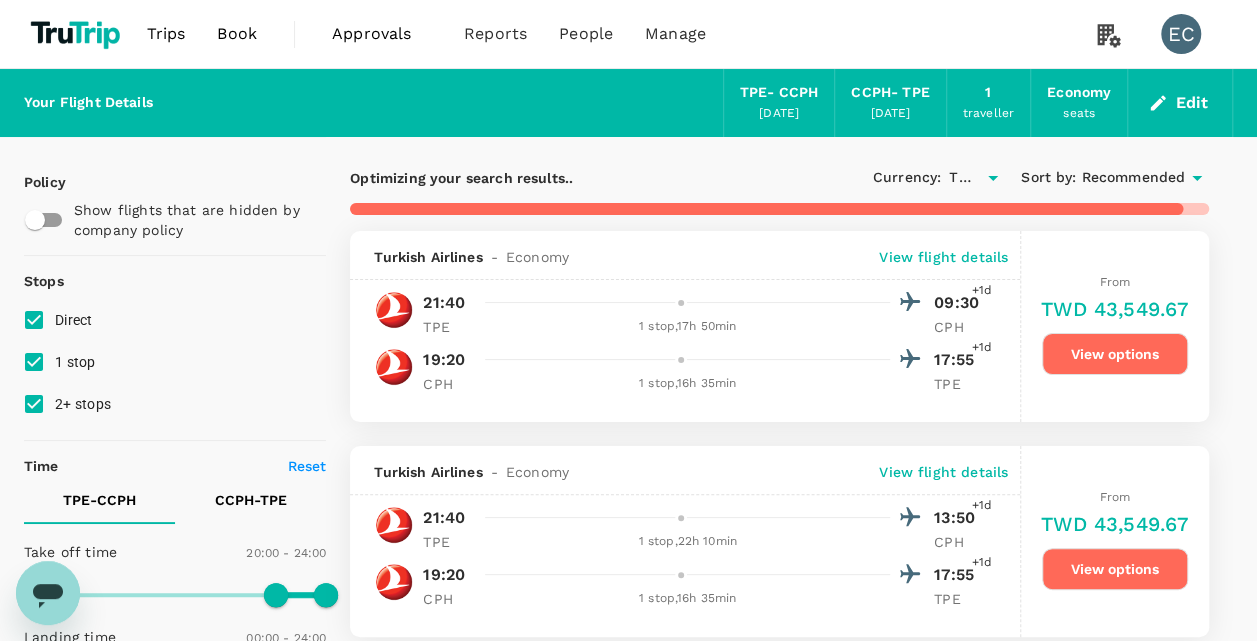 checkbox on "false" 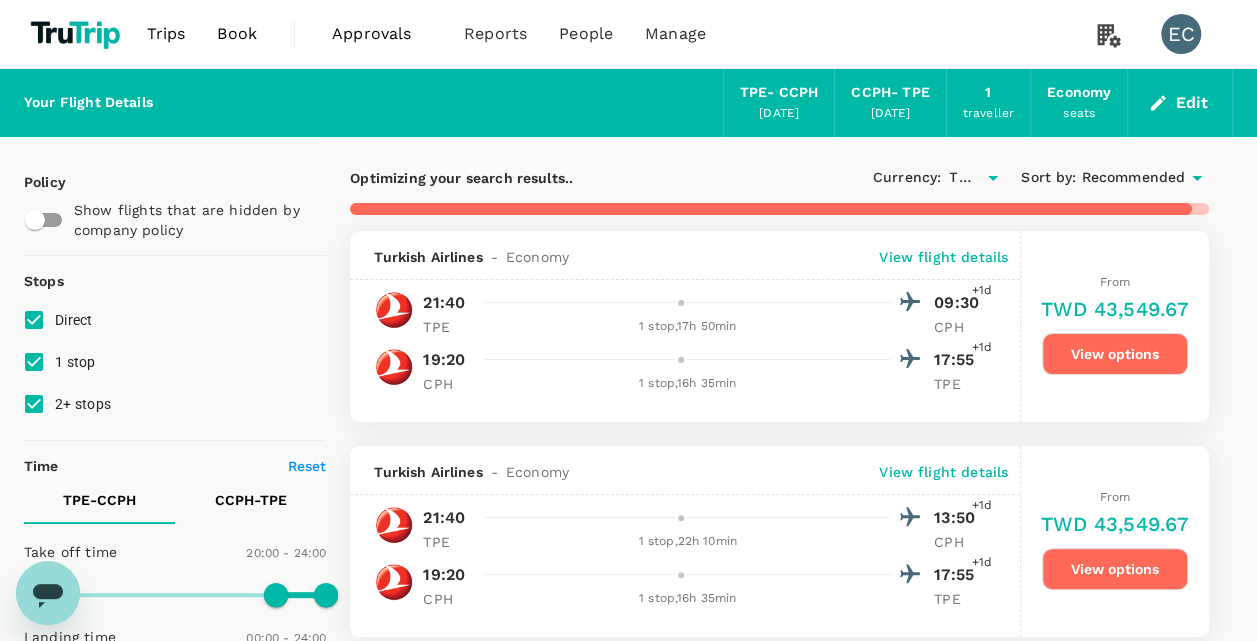 checkbox on "false" 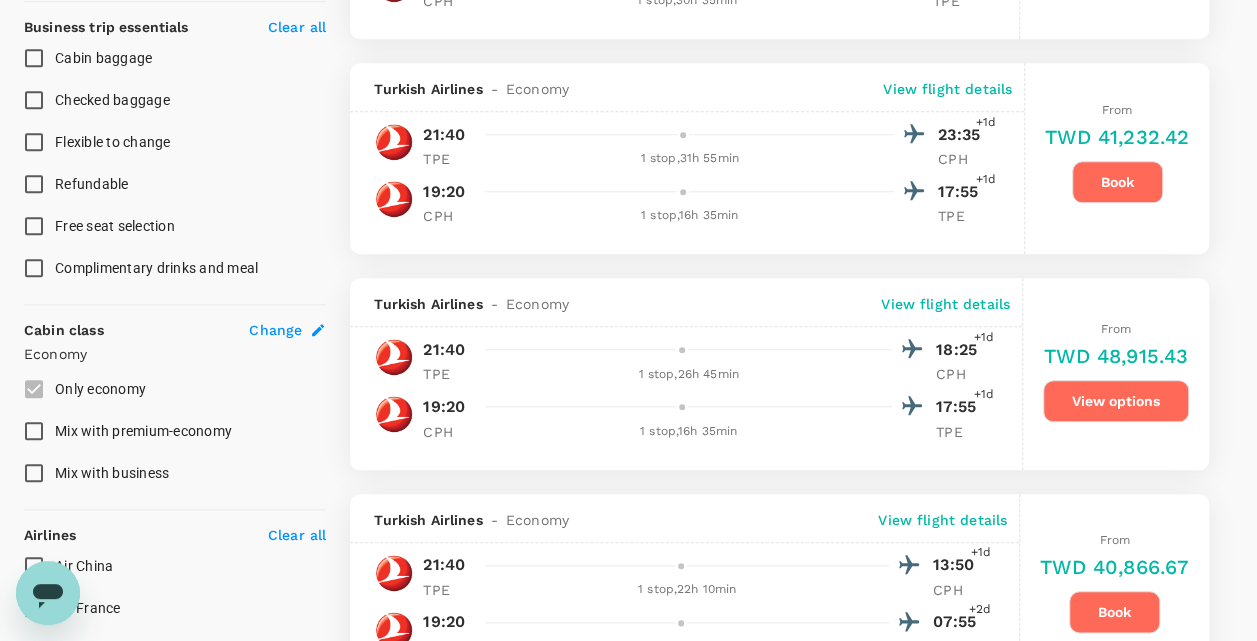 scroll, scrollTop: 800, scrollLeft: 0, axis: vertical 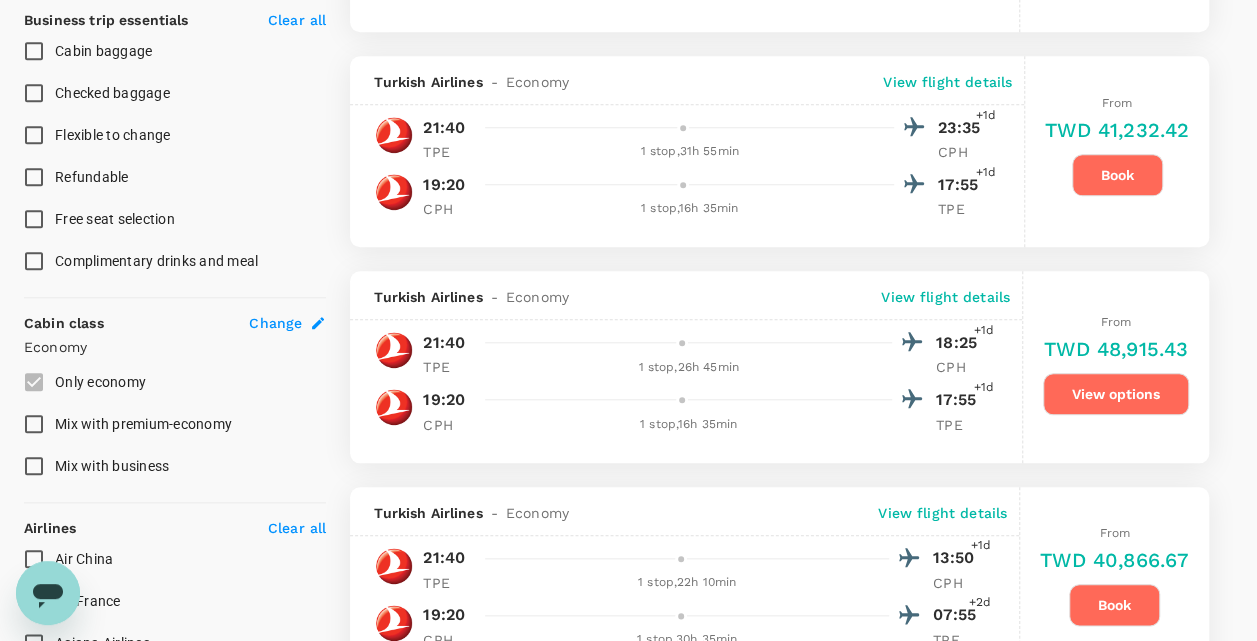 click on "Change" at bounding box center (275, 323) 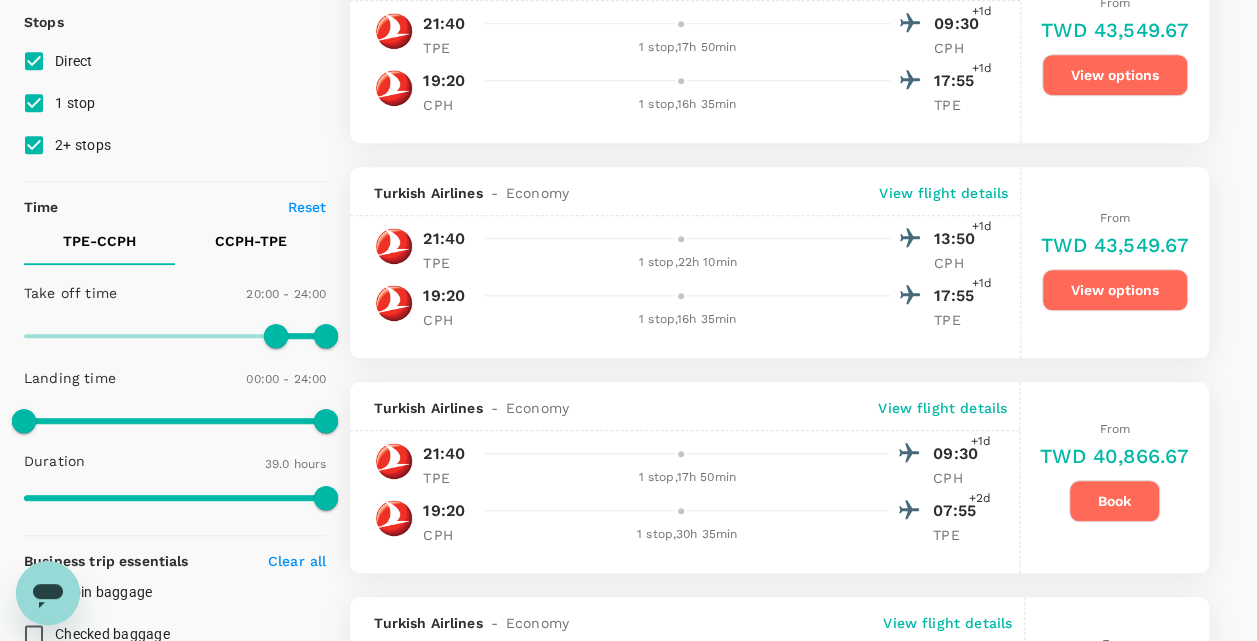 type on "Taiwan Taoyuan Intl (TPE)" 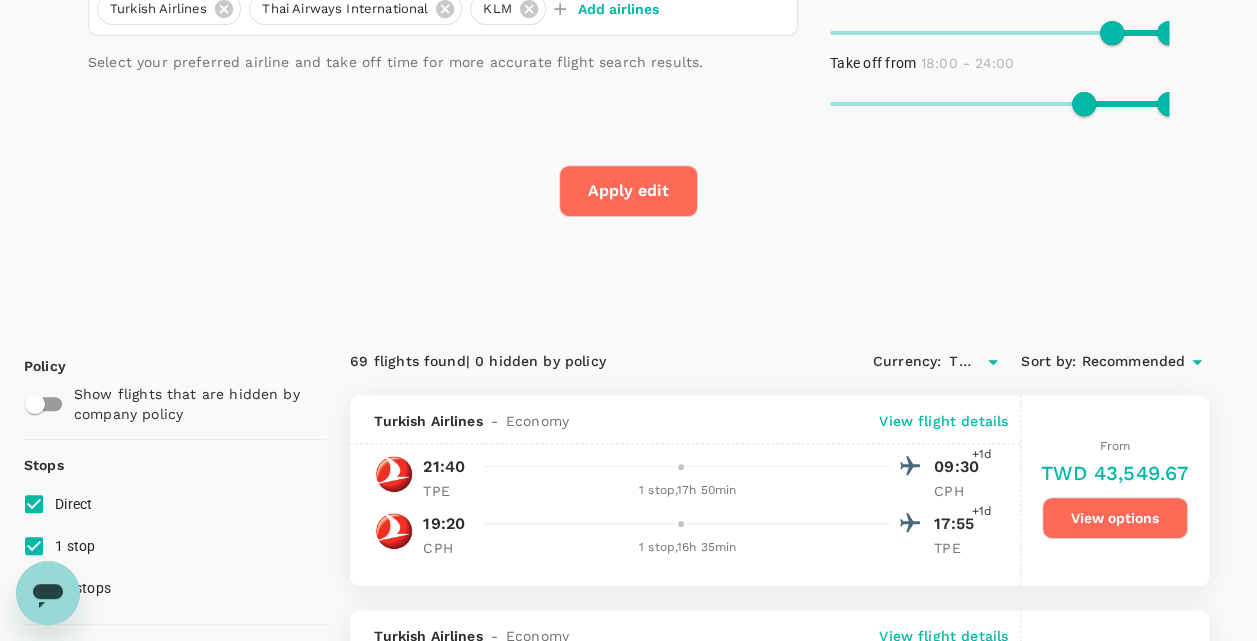 type 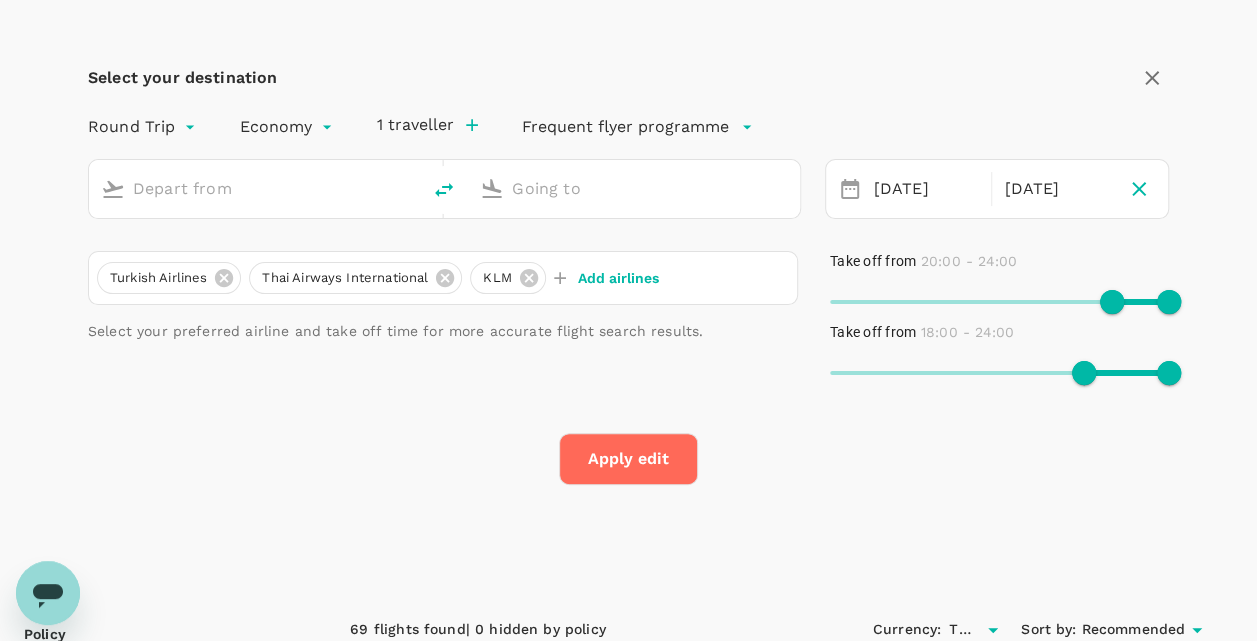 scroll, scrollTop: 0, scrollLeft: 0, axis: both 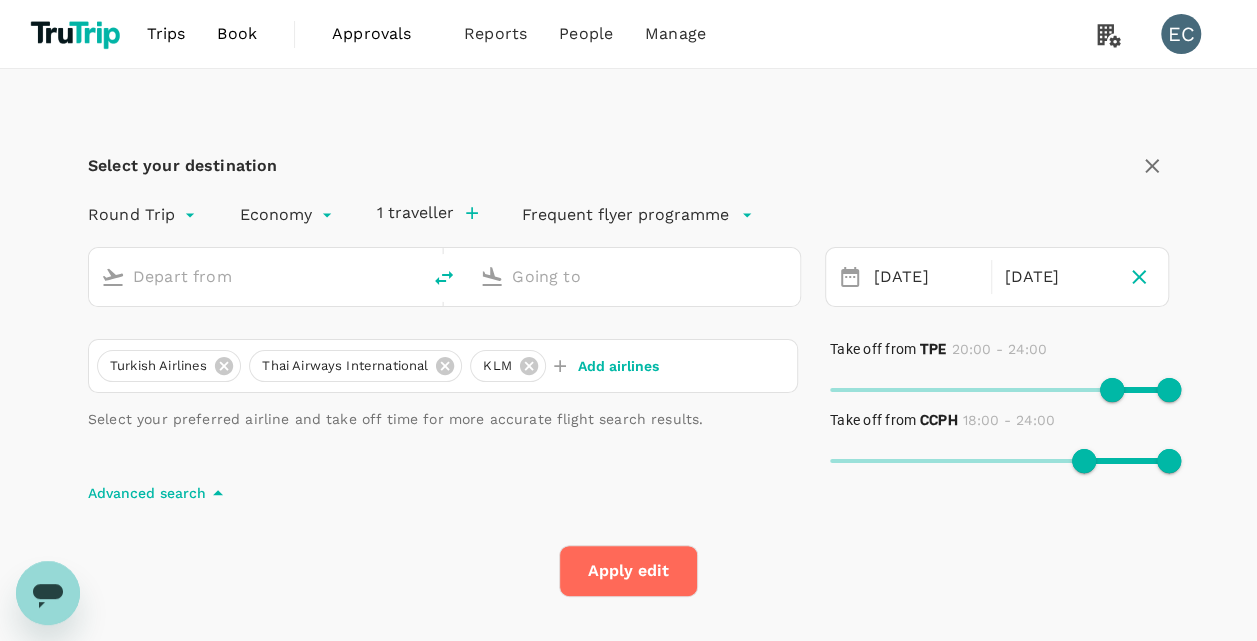 type on "Taiwan Taoyuan Intl (TPE)" 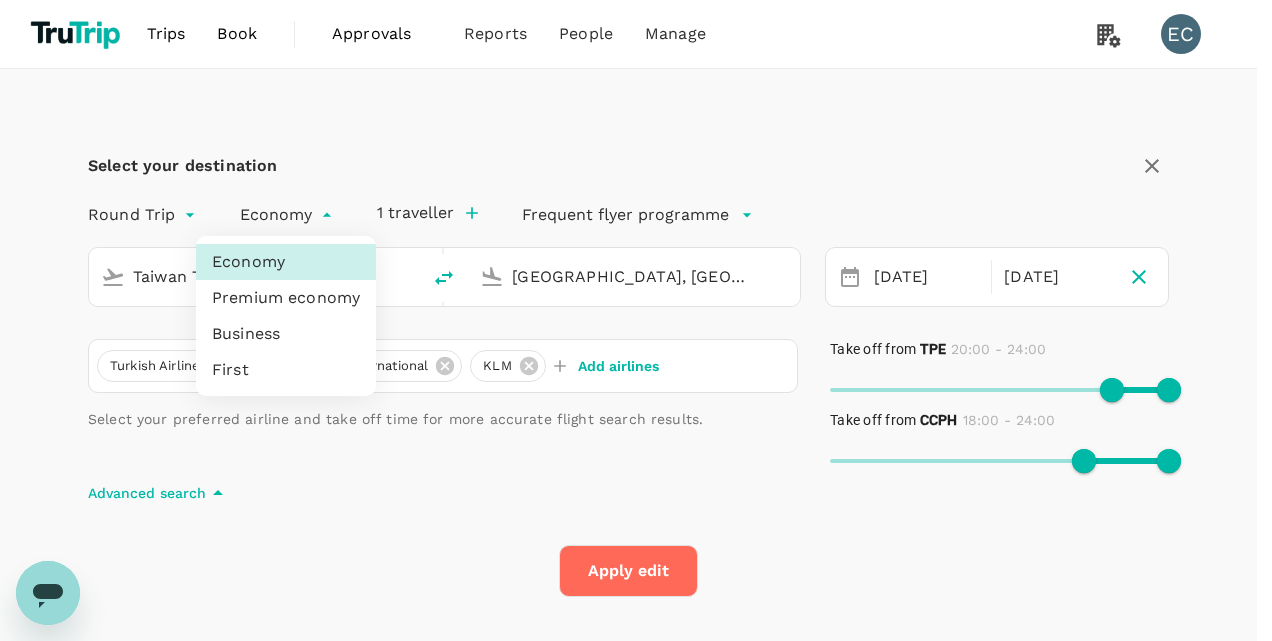 click on "Trips Book Approvals 0 Reports People Manage EC Select your destination Round Trip roundtrip Economy economy 1   traveller Frequent flyer programme Taiwan Taoyuan Intl (TPE) Copenhagen, Denmark (any) 03 Aug 08 Aug Turkish Airlines Thai Airways International KLM Add airlines Select your preferred airline and take off time for more accurate flight search results. Take off from   TPE 20:00 - 24:00 Take off from   CCPH 18:00 - 24:00 Advanced search Apply edit Policy Show flights that are hidden by company policy Stops Direct 1 stop 2+ stops Time Reset TPE - CCPH CCPH - TPE Take off time 20:00 - 24:00 Landing time 00:00 - 24:00 Duration 39.0 hours Take off time 18:00 - 24:00 Landing time 00:00 - 24:00 Duration 39.0 hours Business trip essentials Clear all Cabin baggage Checked baggage Flexible to change Refundable Free seat selection Complimentary drinks and meal Cabin class Change Economy Only economy Mix with premium-economy Mix with business Airlines Clear all Air China Air France Asiana Airlines China Airlines" at bounding box center [636, 2994] 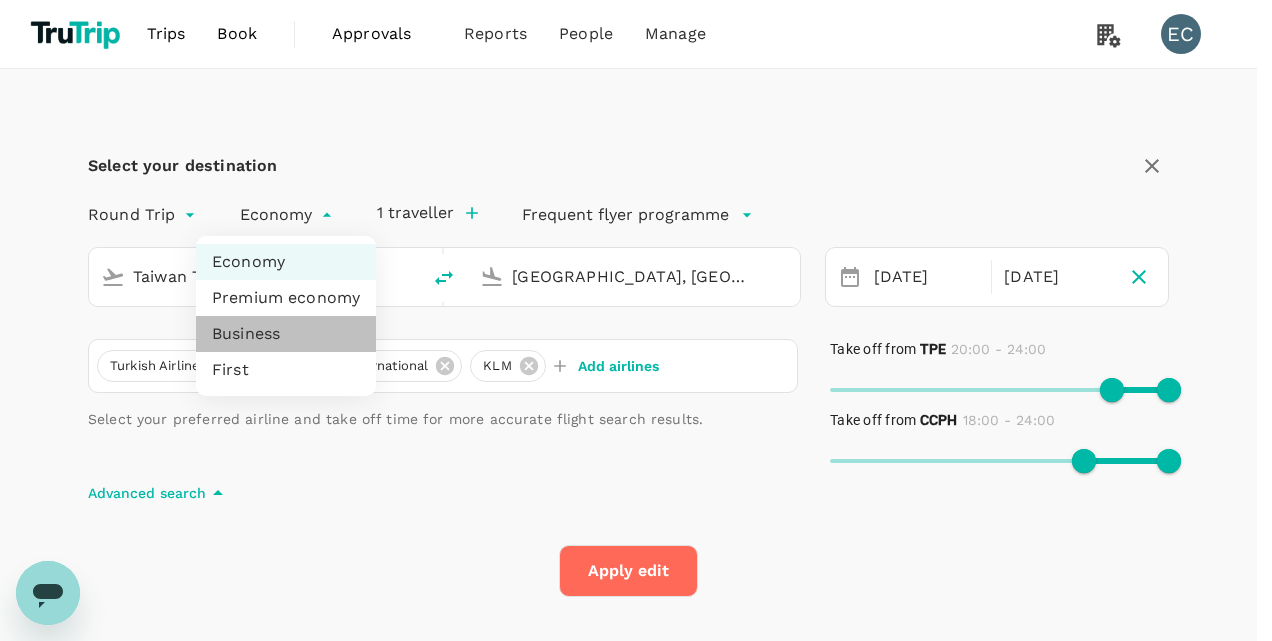 click on "Business" at bounding box center (286, 334) 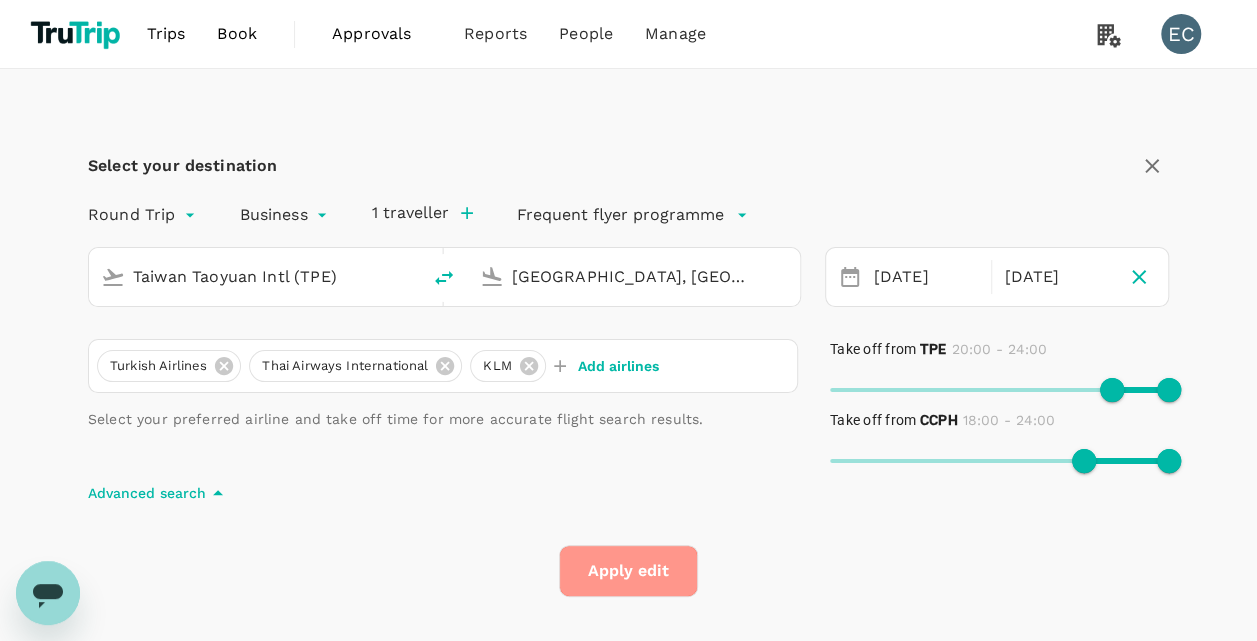 click on "Apply edit" at bounding box center (628, 571) 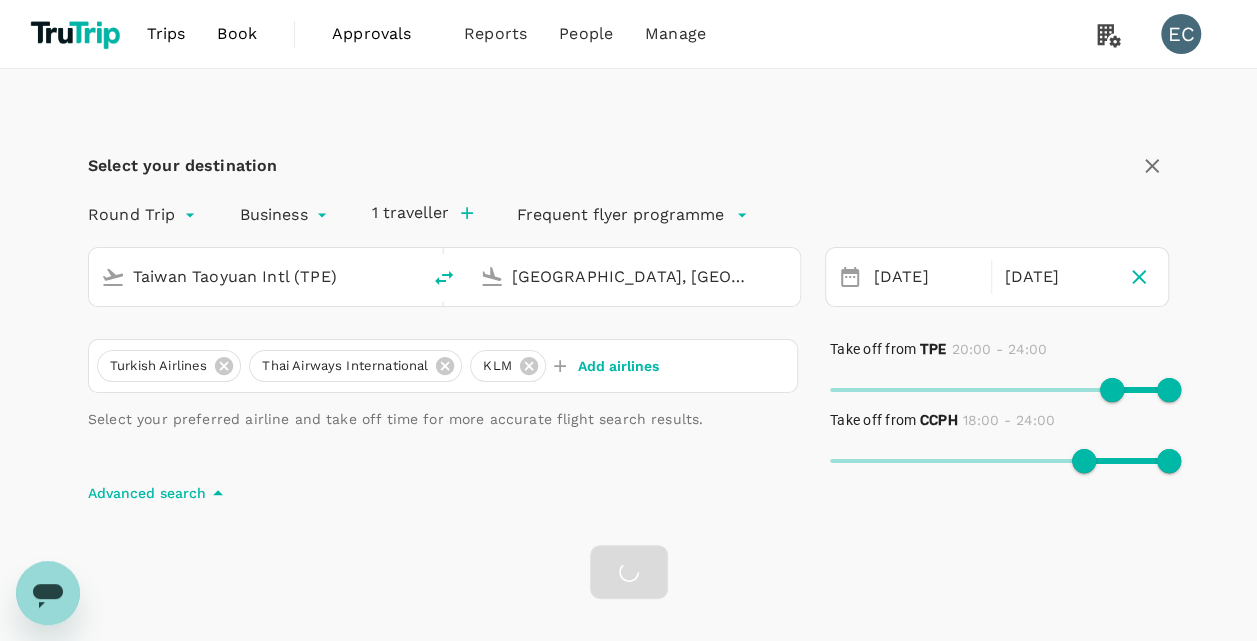 checkbox on "false" 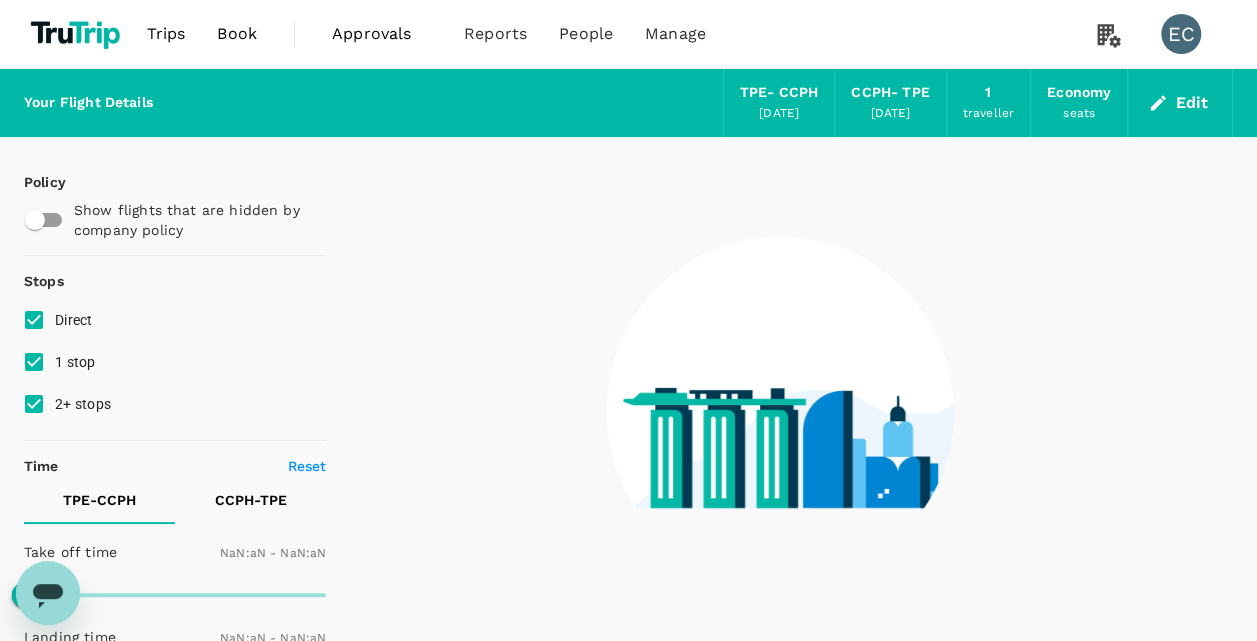 checkbox on "false" 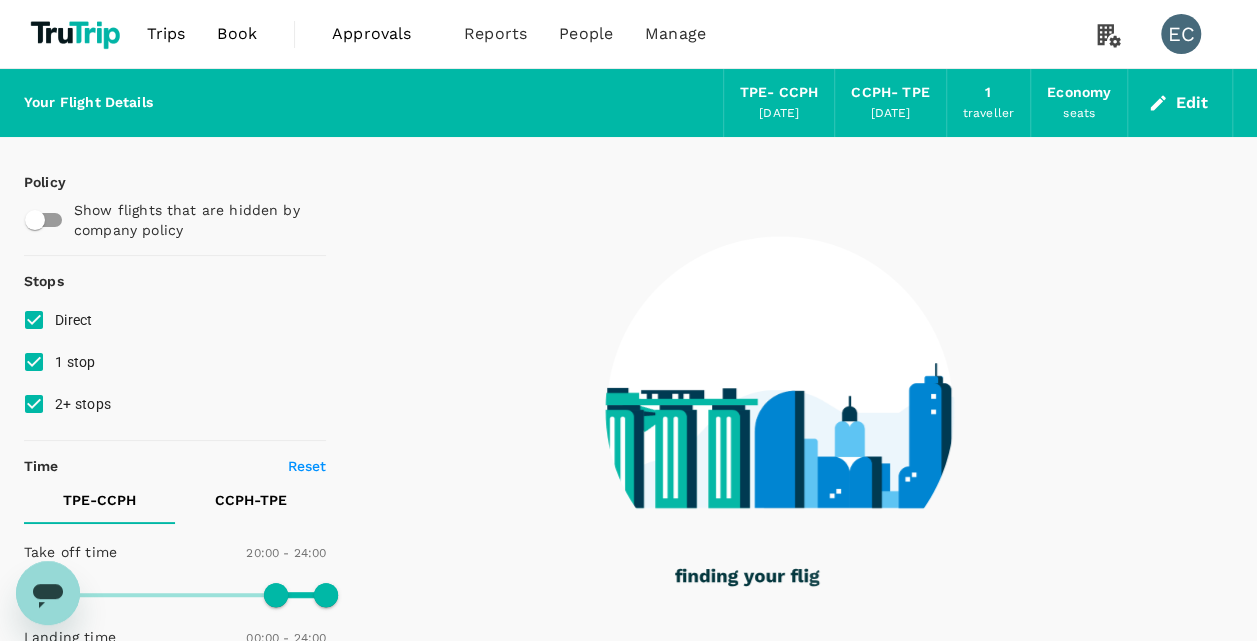 checkbox on "true" 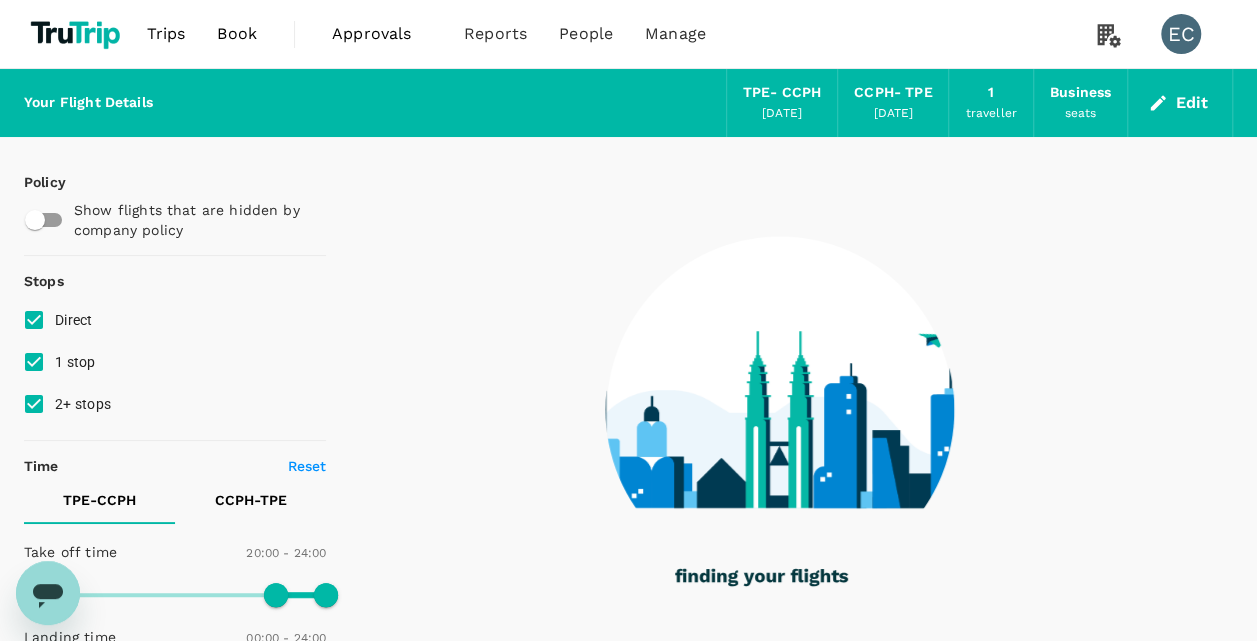 type on "1810" 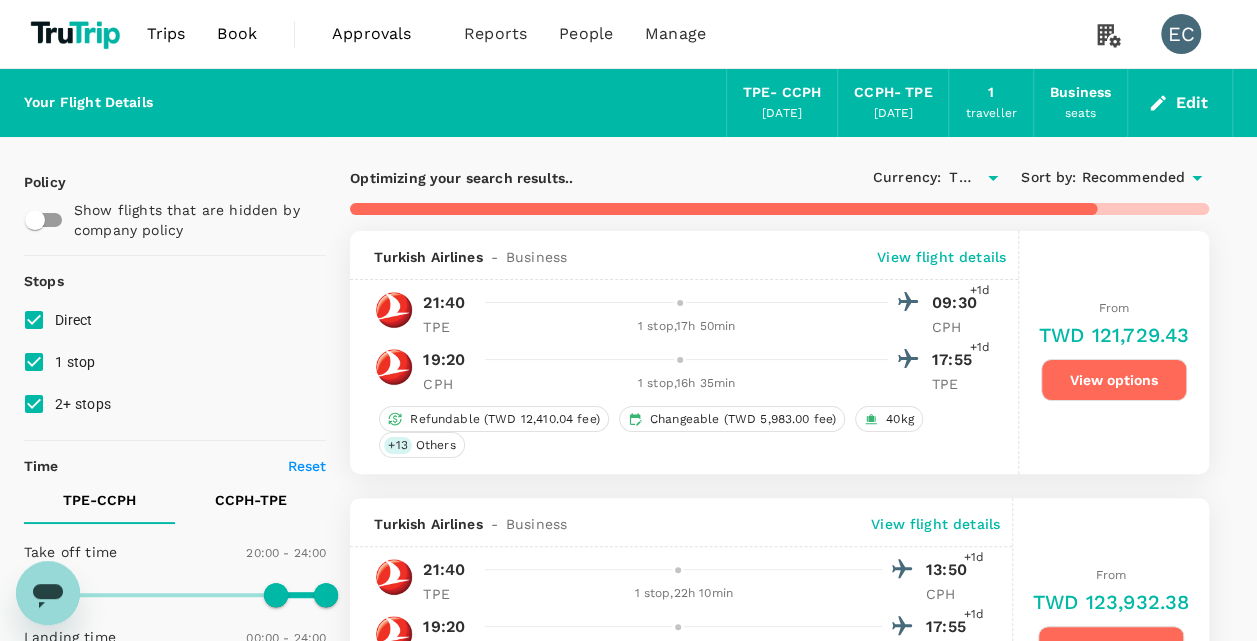 type on "2340" 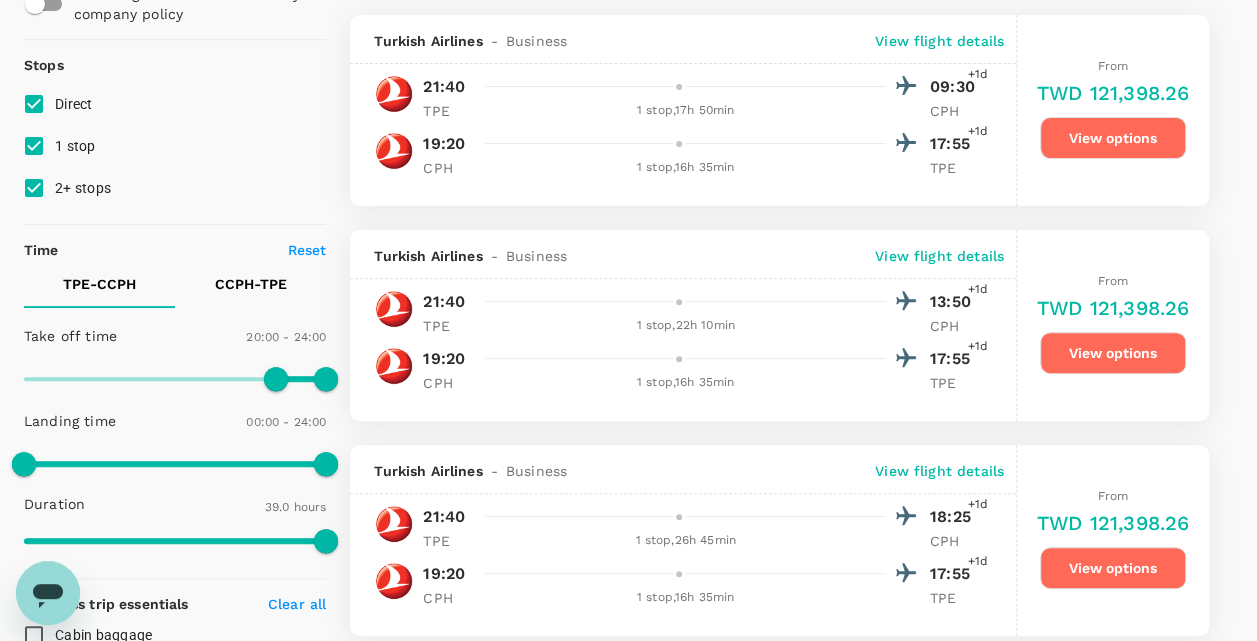 scroll, scrollTop: 188, scrollLeft: 0, axis: vertical 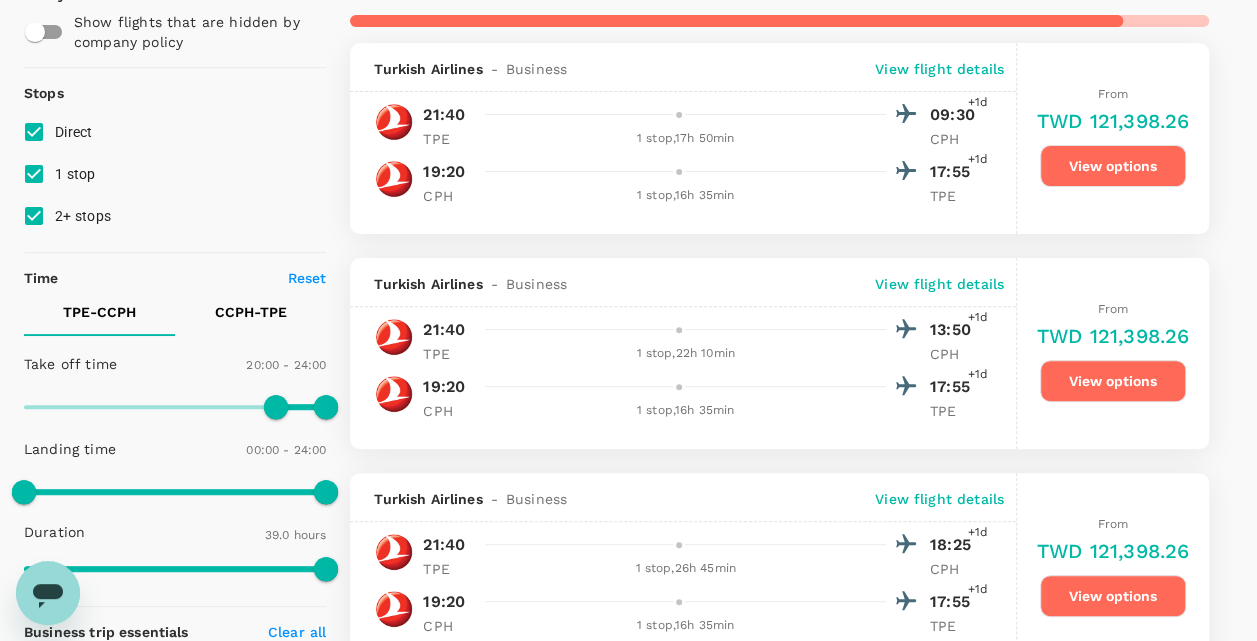 checkbox on "false" 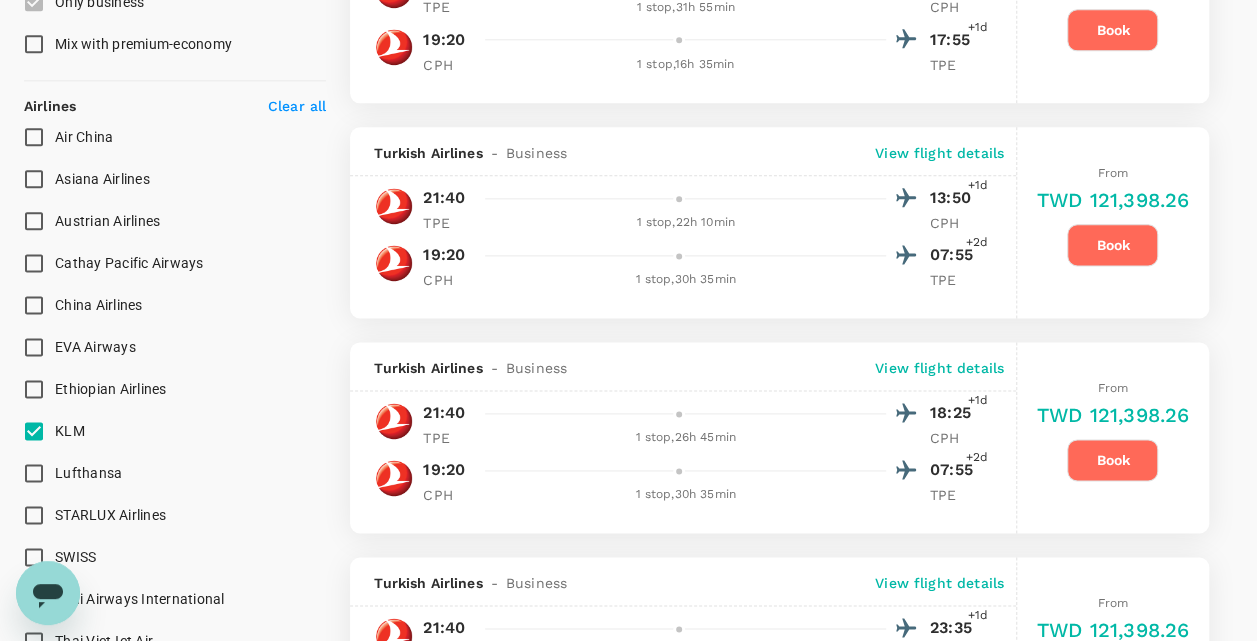 checkbox on "false" 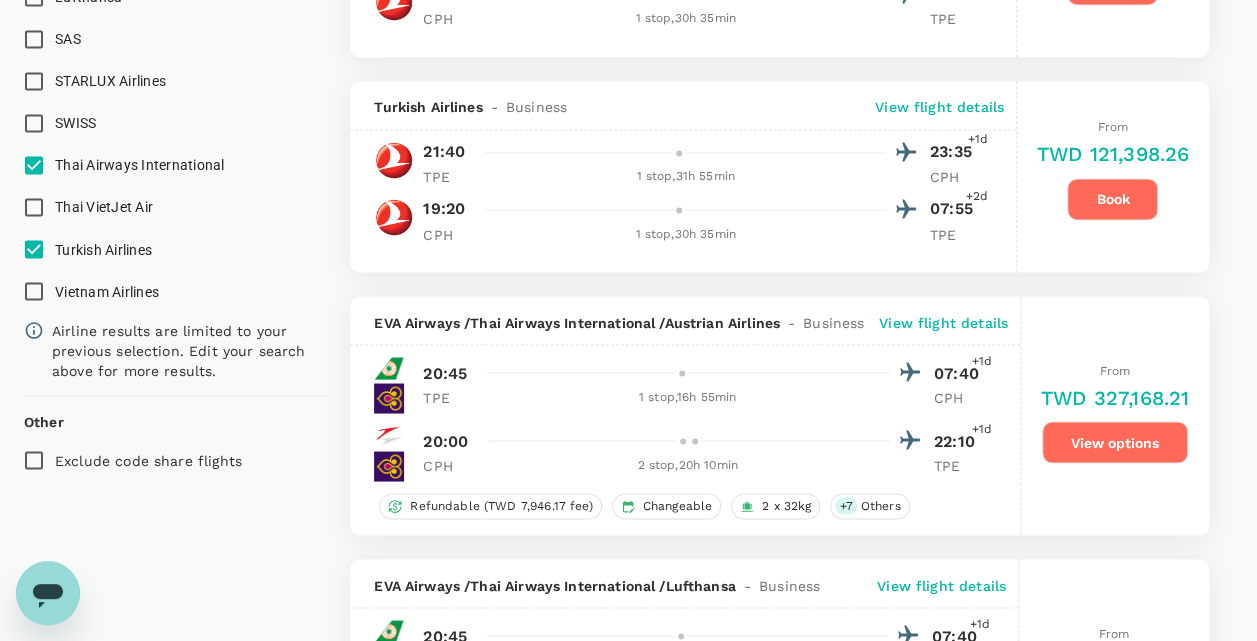 scroll, scrollTop: 1675, scrollLeft: 0, axis: vertical 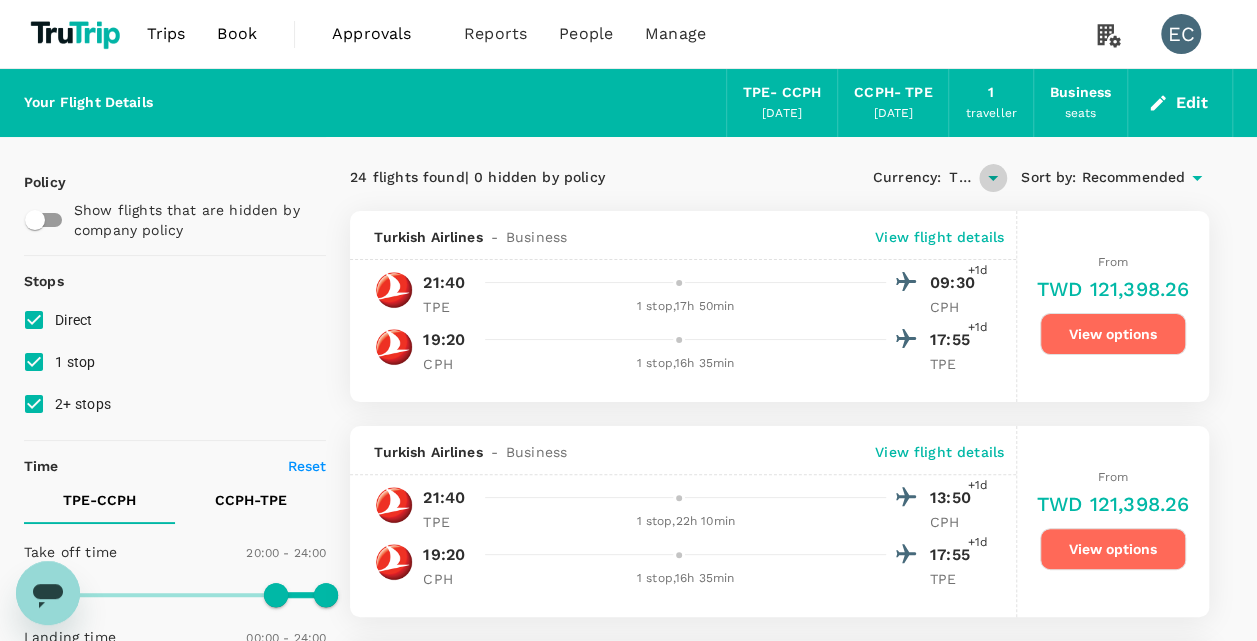 click 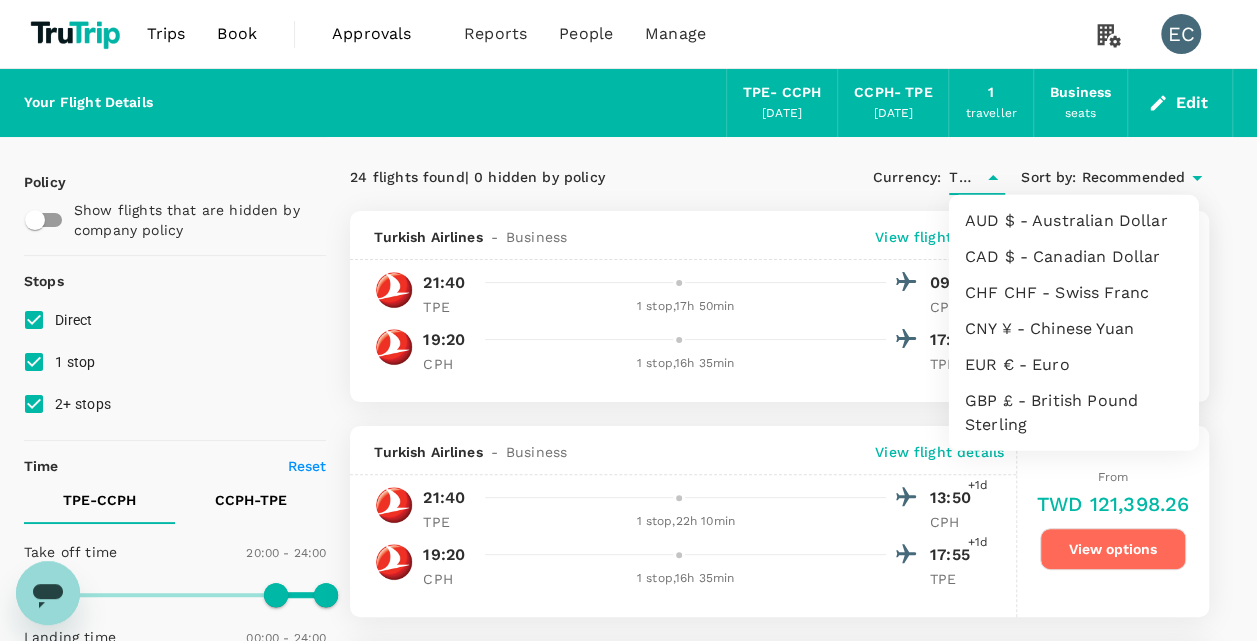 scroll, scrollTop: 0, scrollLeft: 2, axis: horizontal 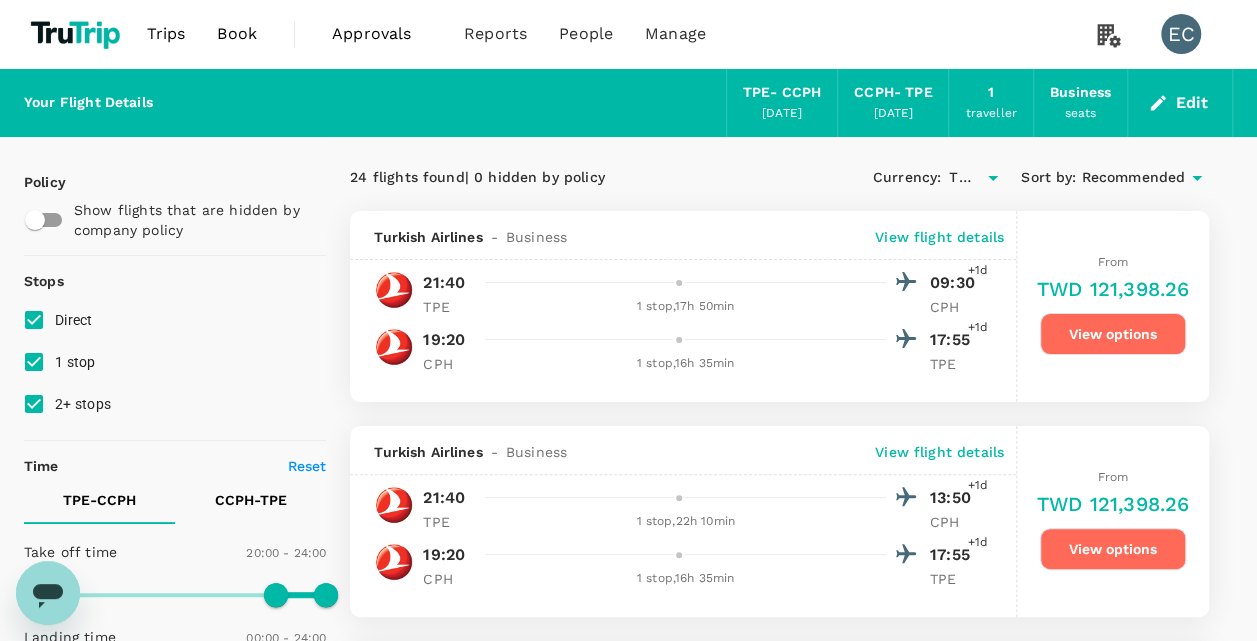 click on "Currency :  TWD Sort by :  Recommended" at bounding box center (994, 178) 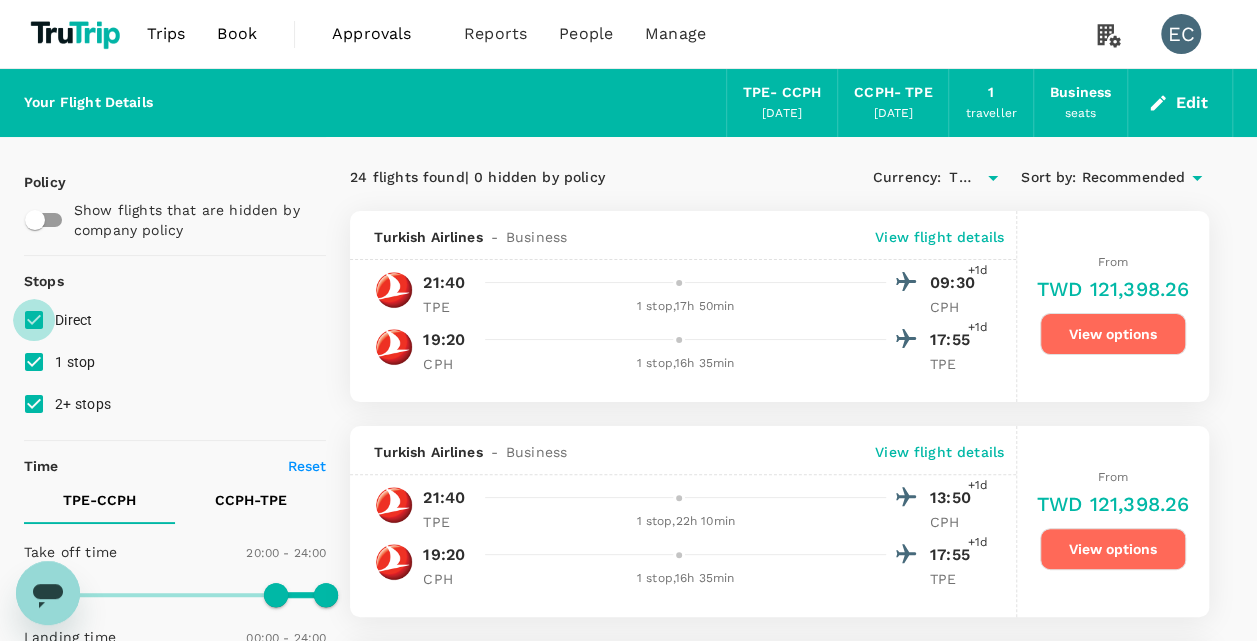 click on "Direct" at bounding box center [34, 320] 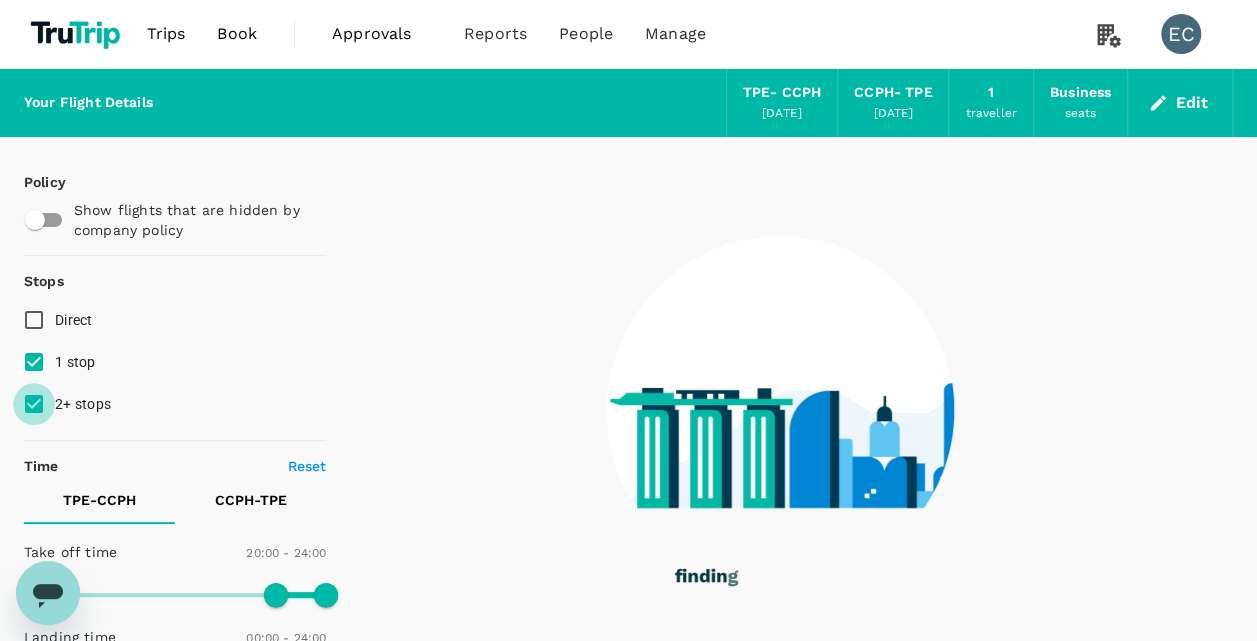 click on "2+ stops" at bounding box center [34, 404] 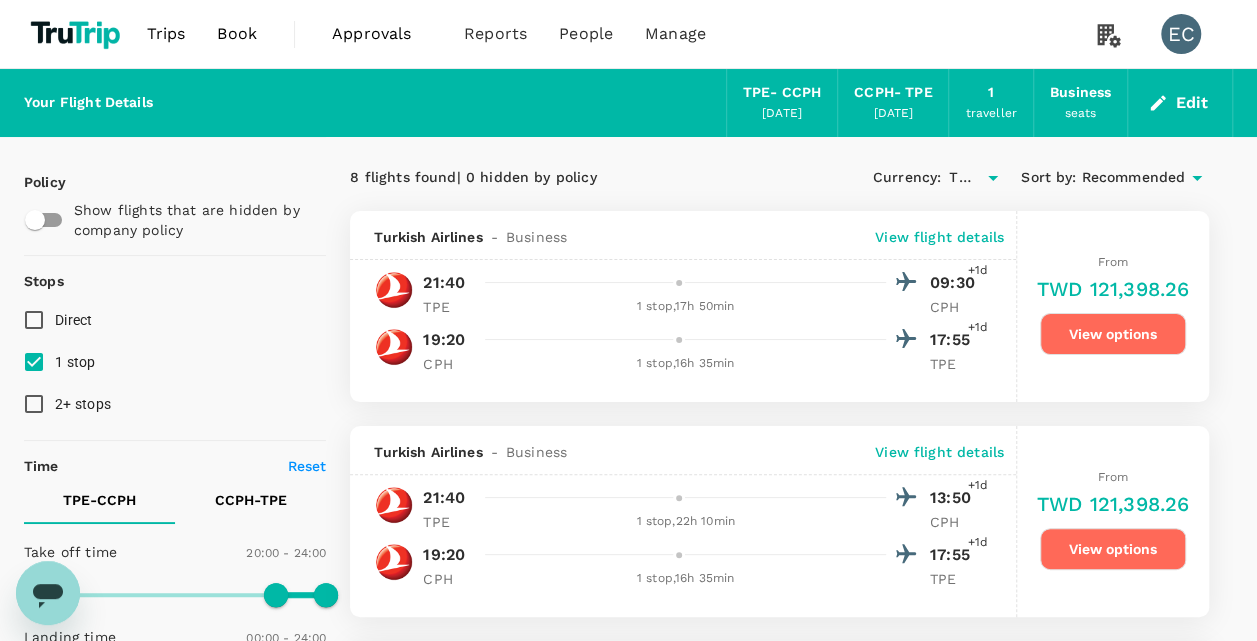 scroll, scrollTop: 560, scrollLeft: 0, axis: vertical 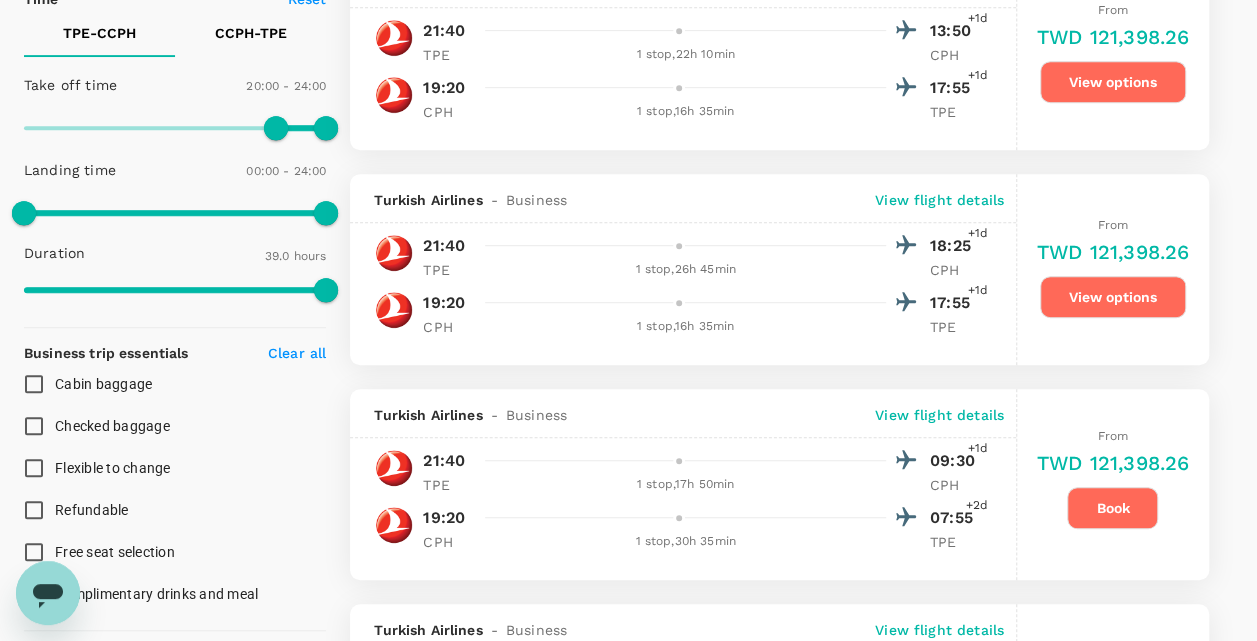 click at bounding box center [697, 30] 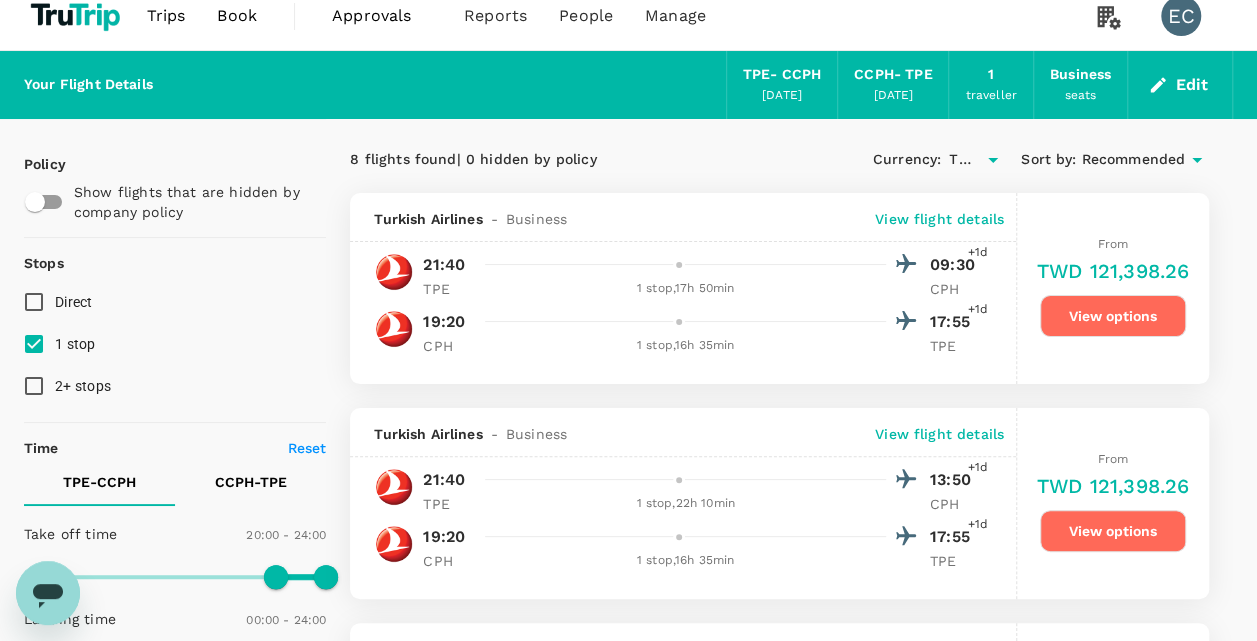 scroll, scrollTop: 0, scrollLeft: 0, axis: both 